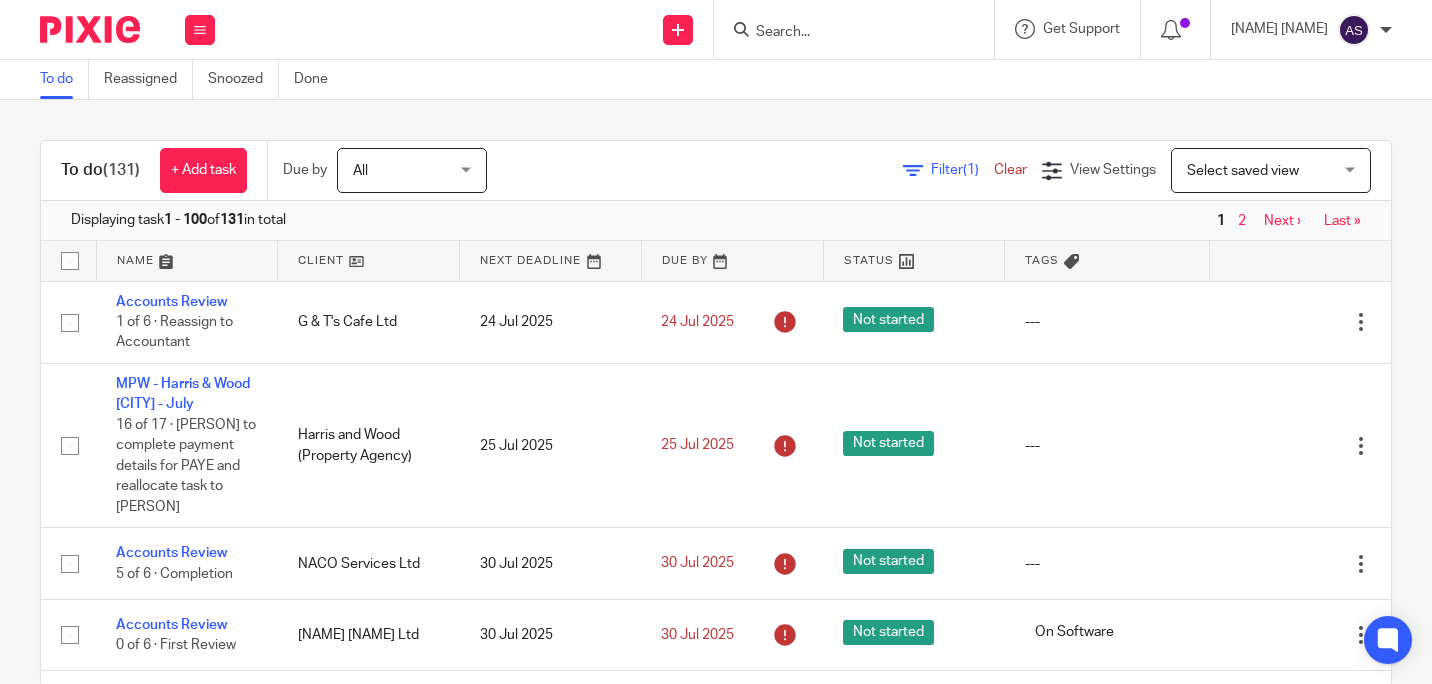scroll, scrollTop: 0, scrollLeft: 0, axis: both 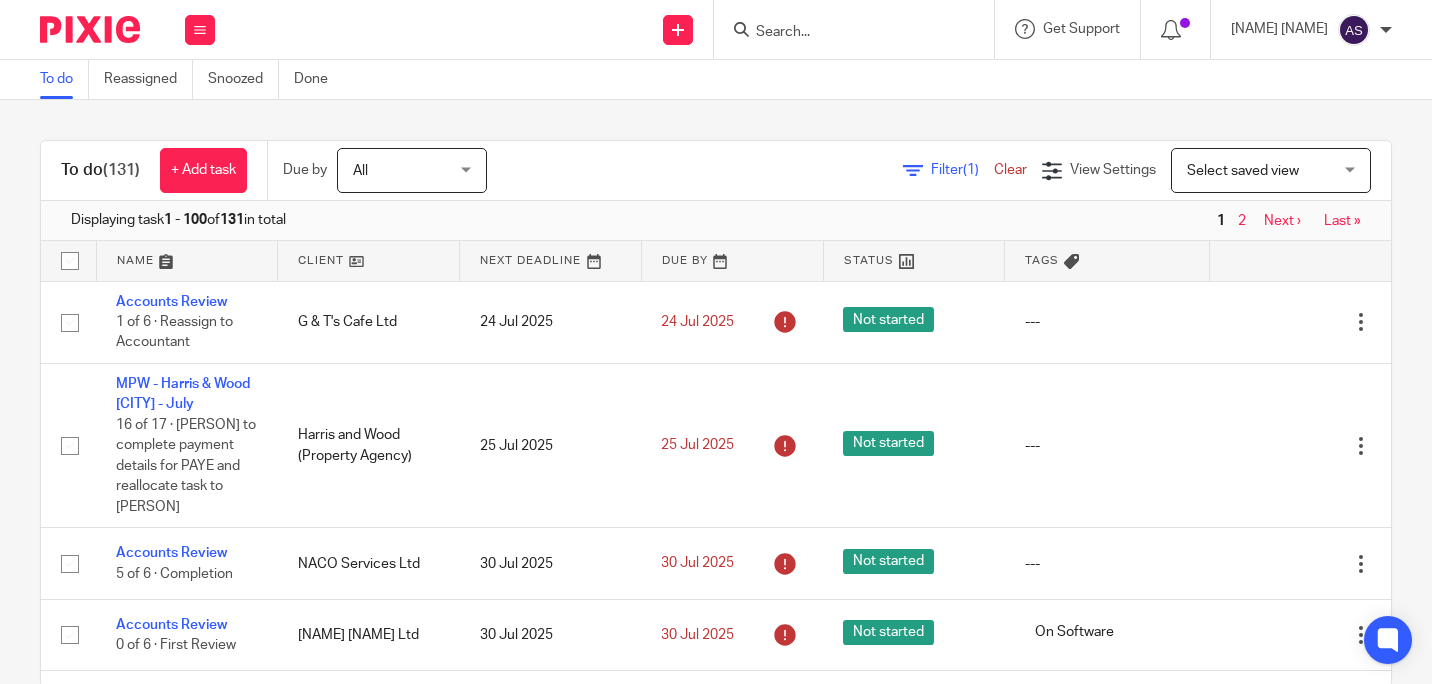 click at bounding box center (844, 33) 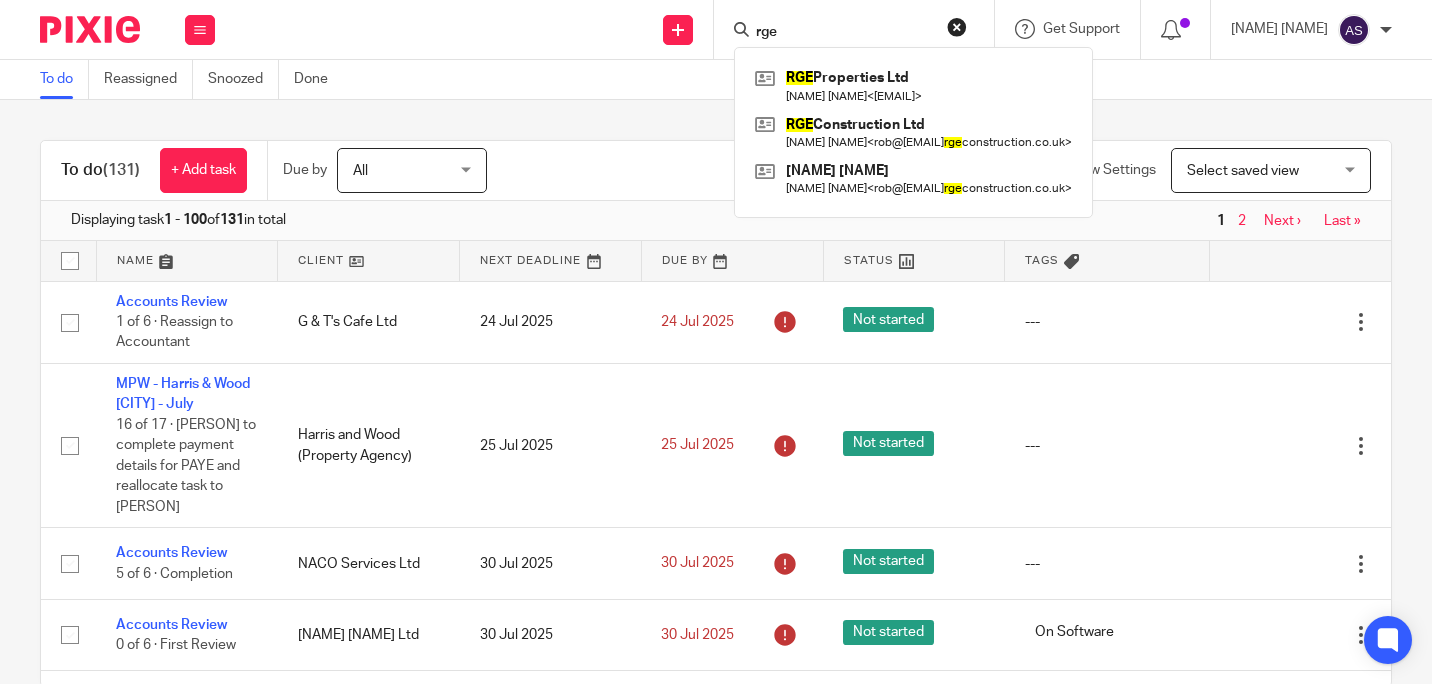 type on "rge" 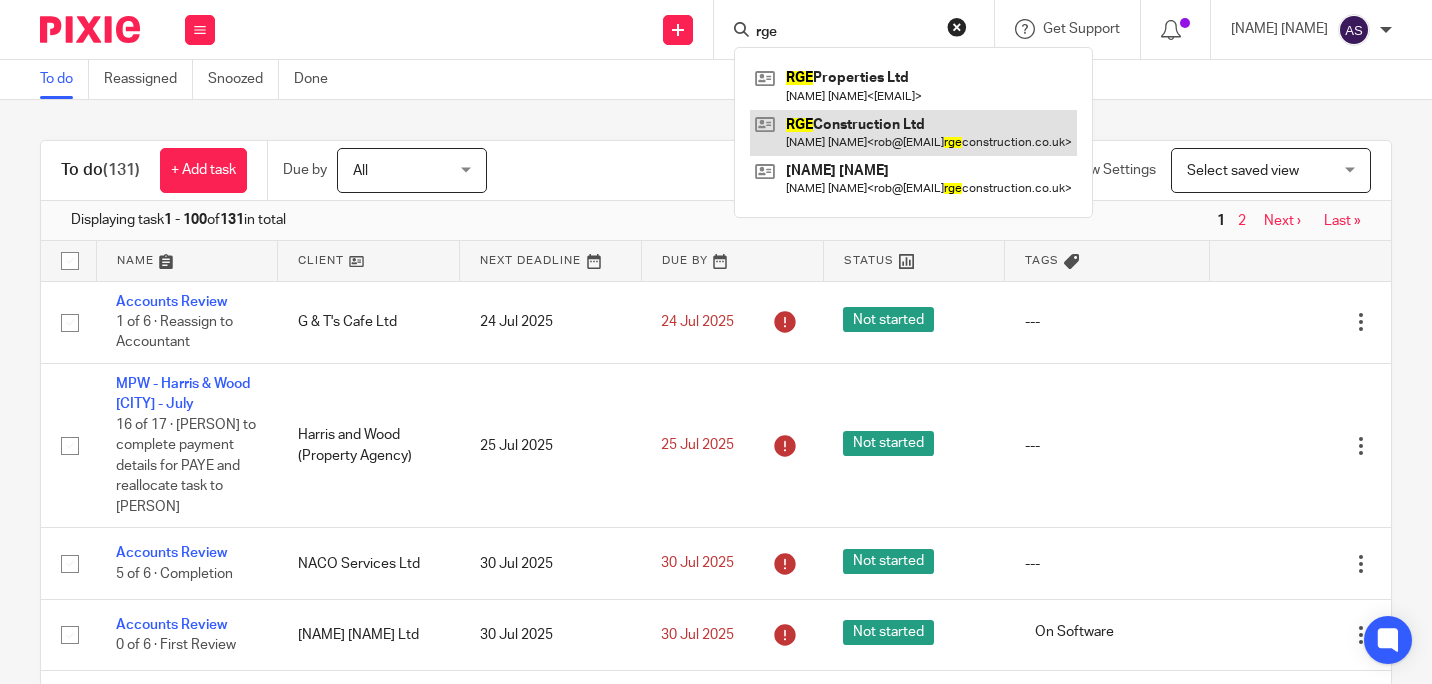 click at bounding box center [913, 133] 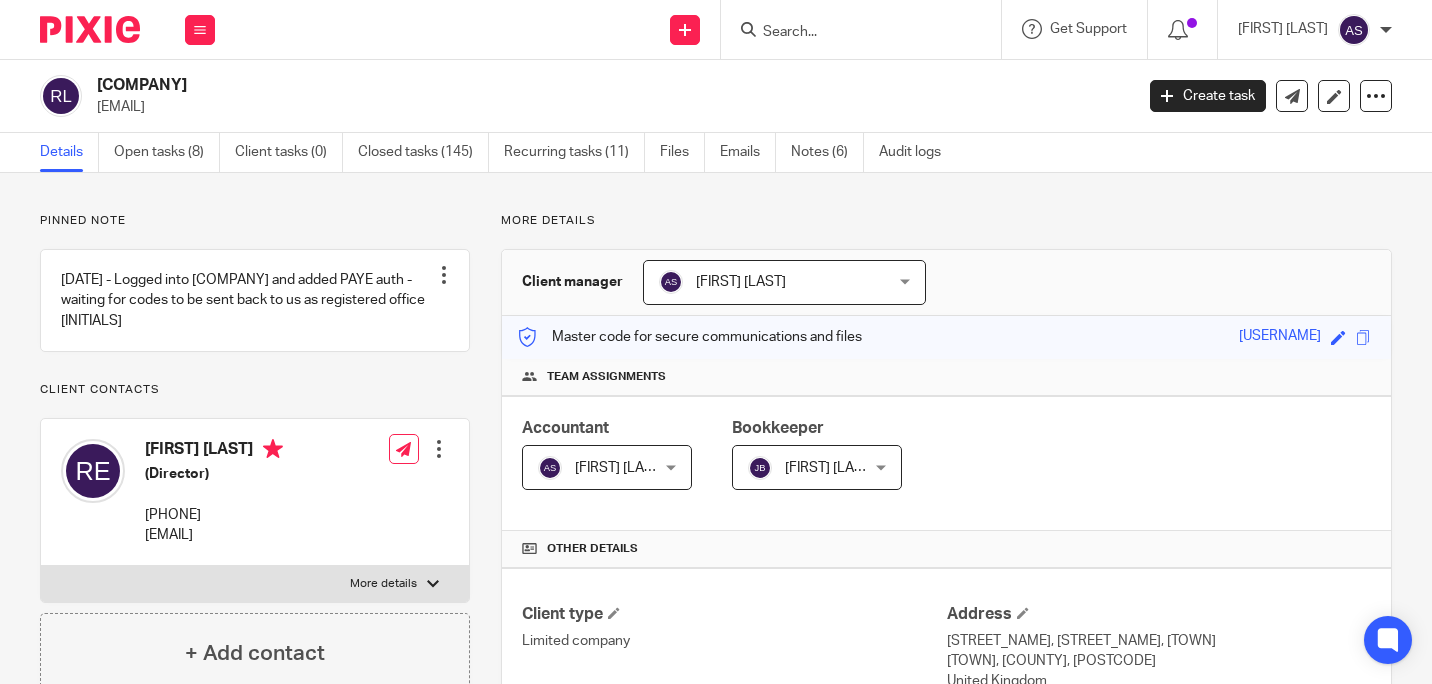 scroll, scrollTop: 0, scrollLeft: 0, axis: both 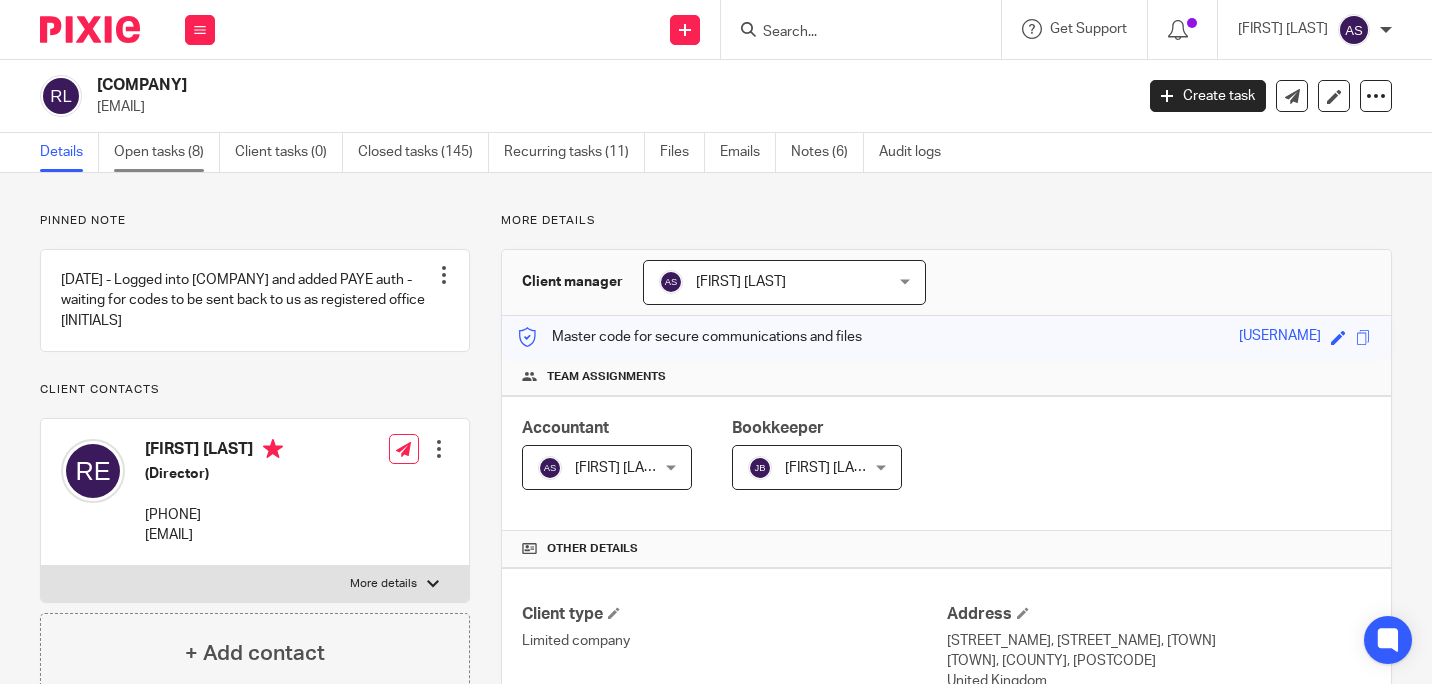 click on "Open tasks (8)" at bounding box center [167, 152] 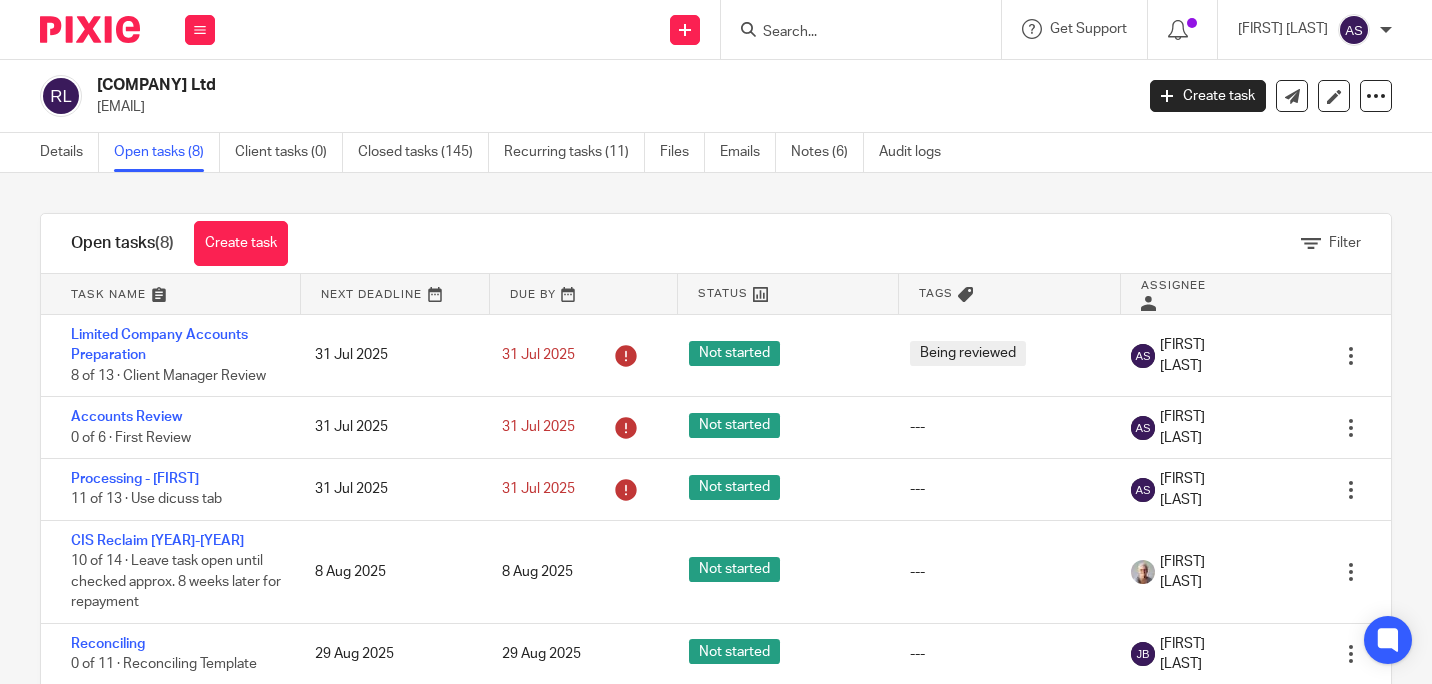scroll, scrollTop: 0, scrollLeft: 0, axis: both 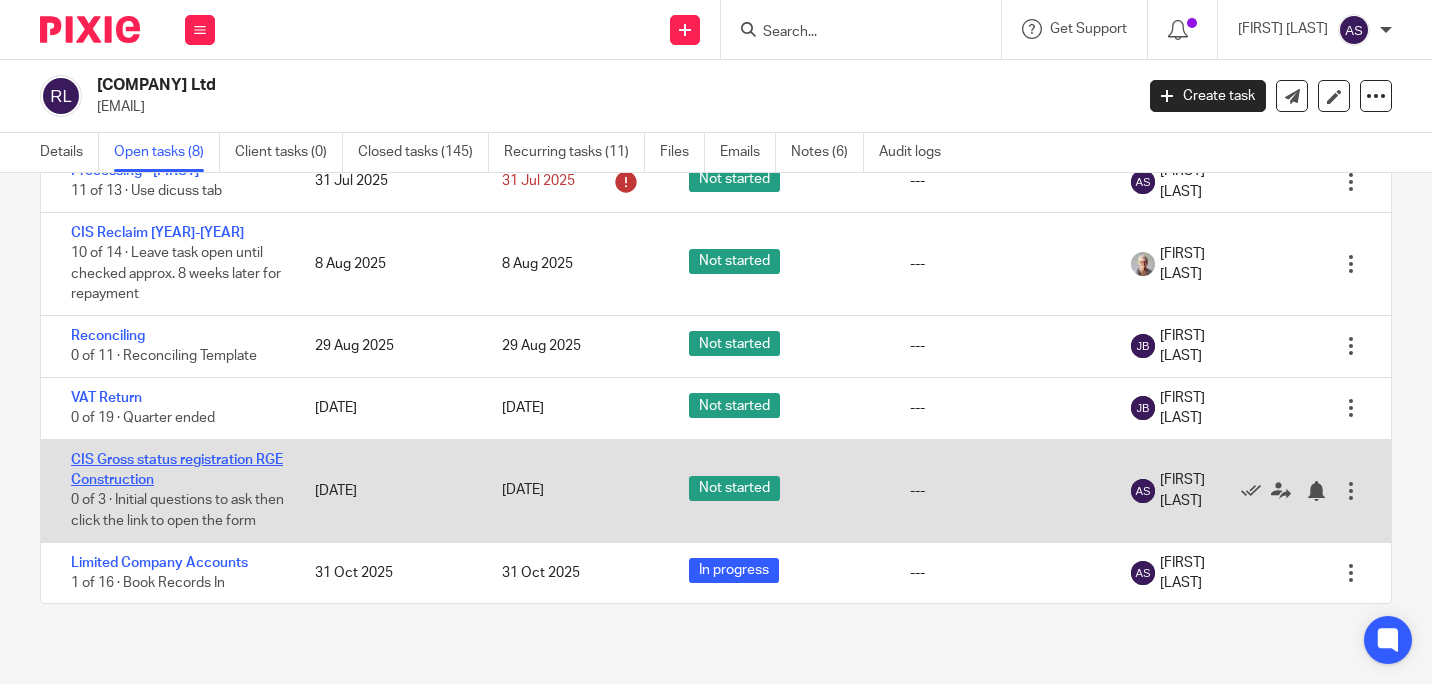click on "CIS Gross status registration RGE Construction" at bounding box center (177, 470) 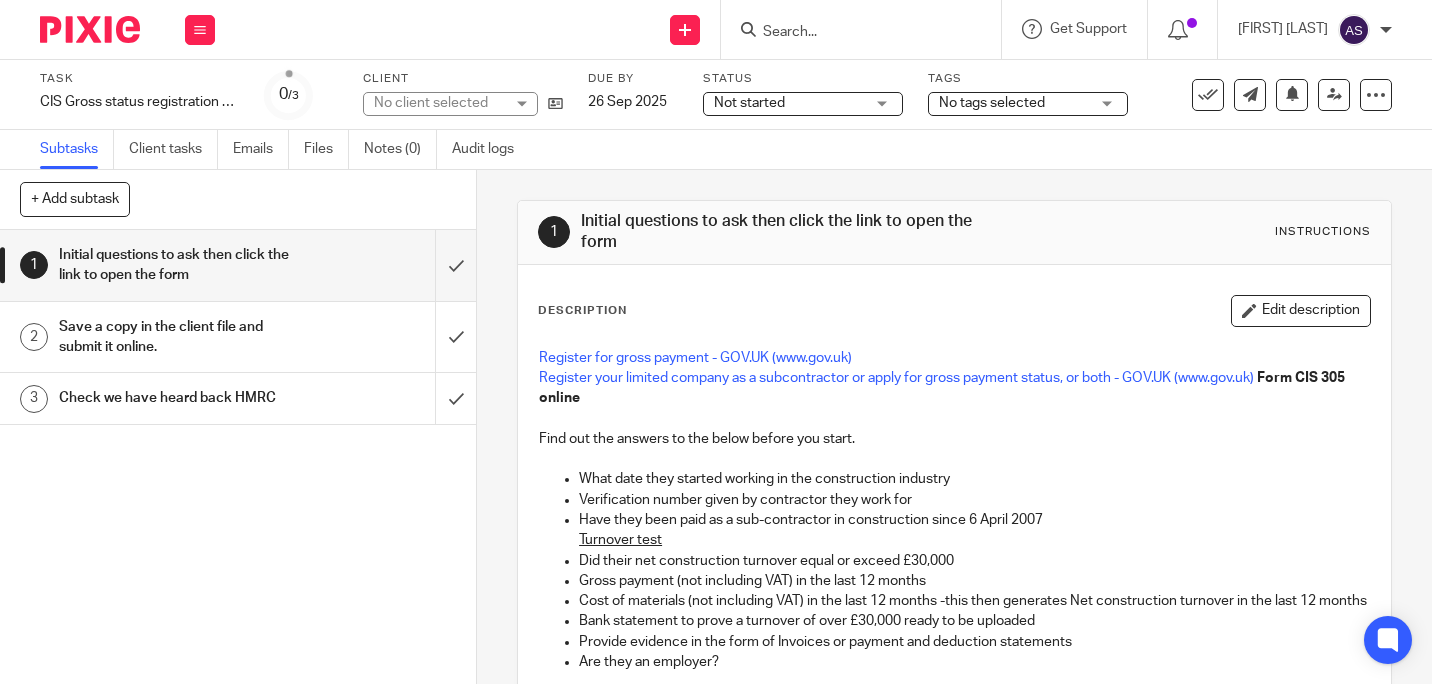 scroll, scrollTop: 0, scrollLeft: 0, axis: both 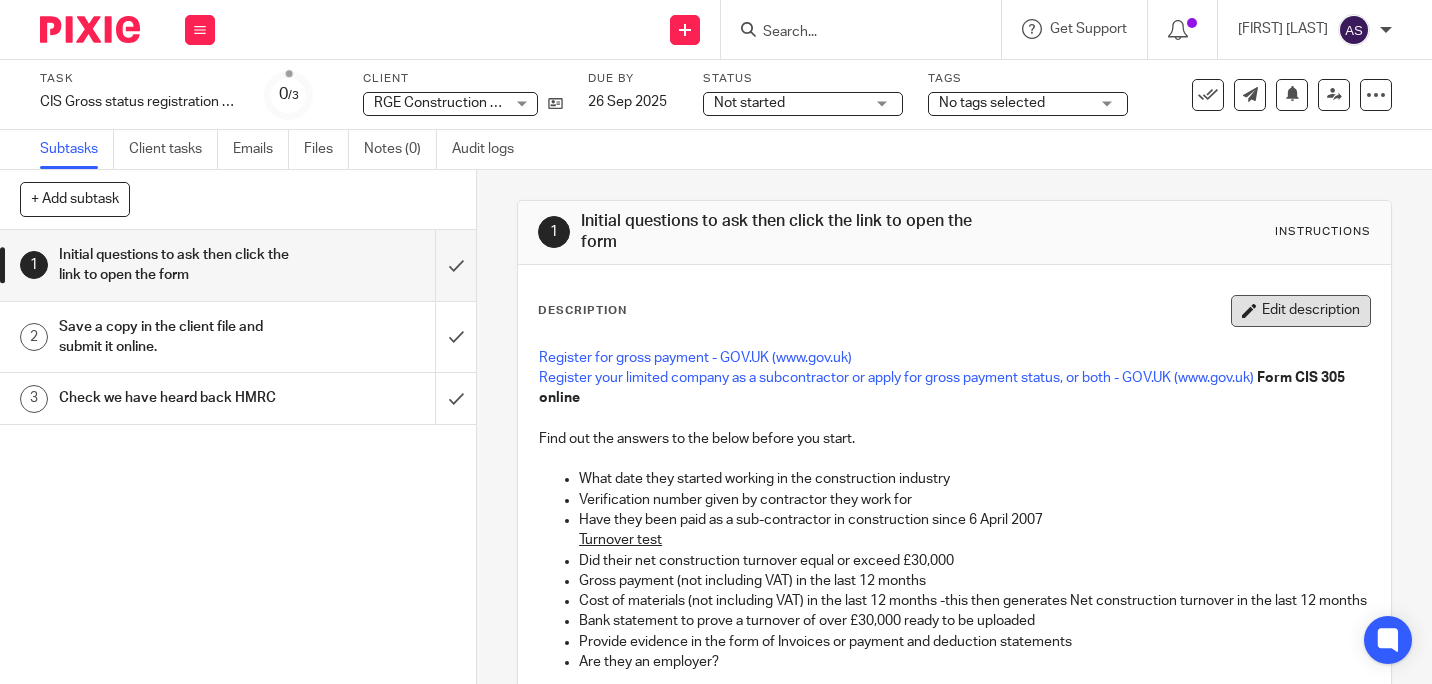 click on "Edit description" at bounding box center [1301, 311] 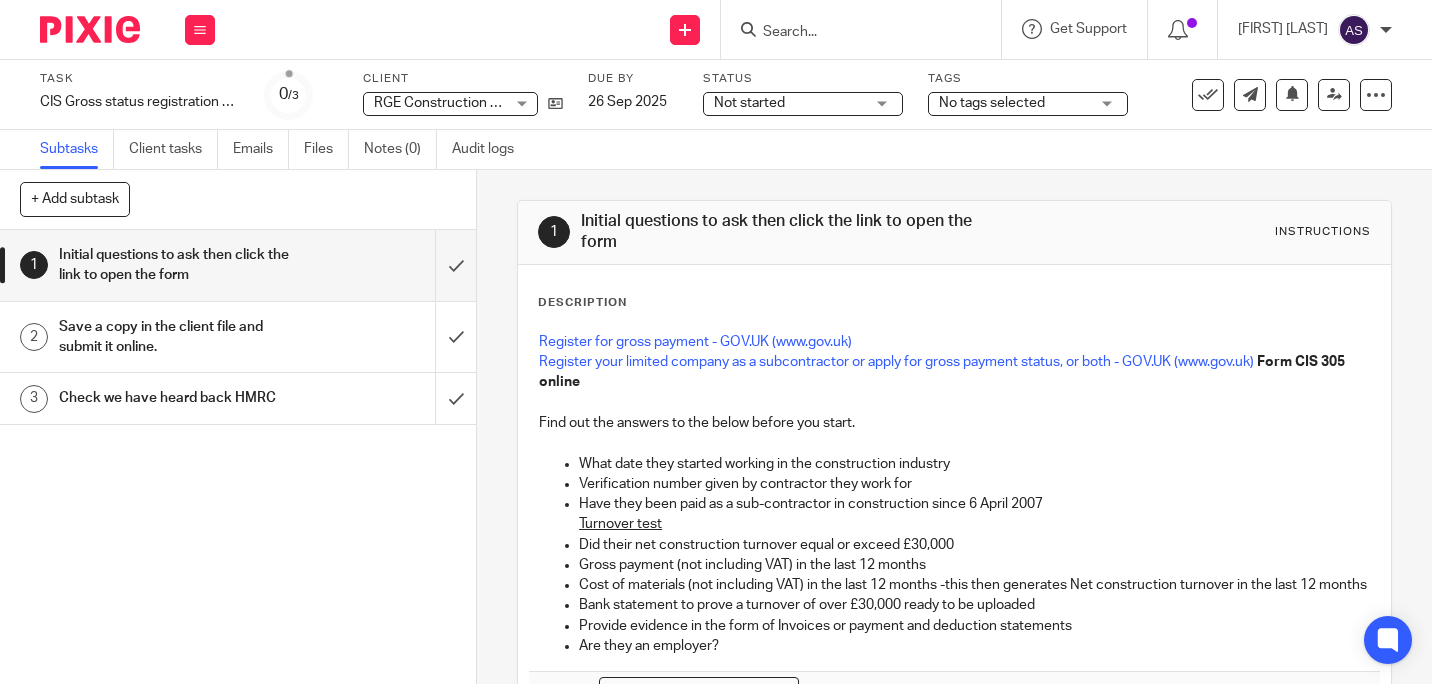click on "What date they started working in the construction industry" at bounding box center (974, 464) 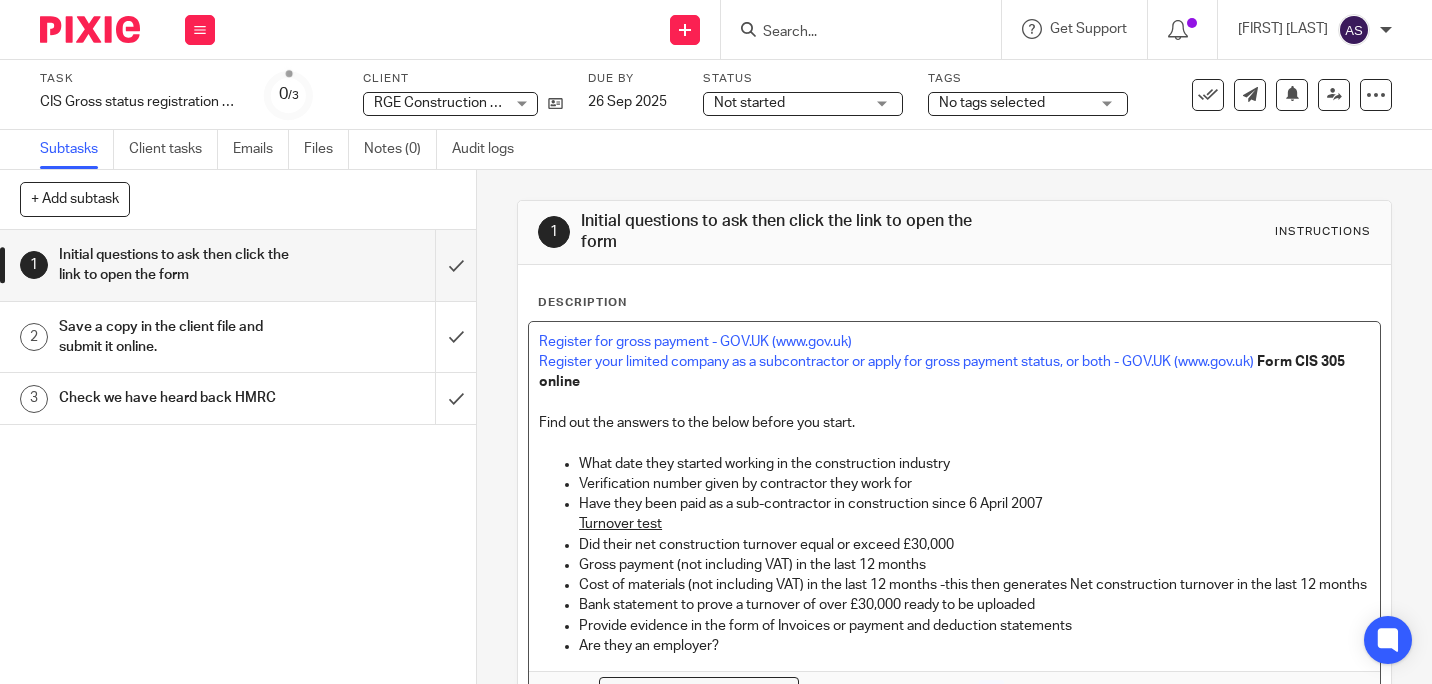 type 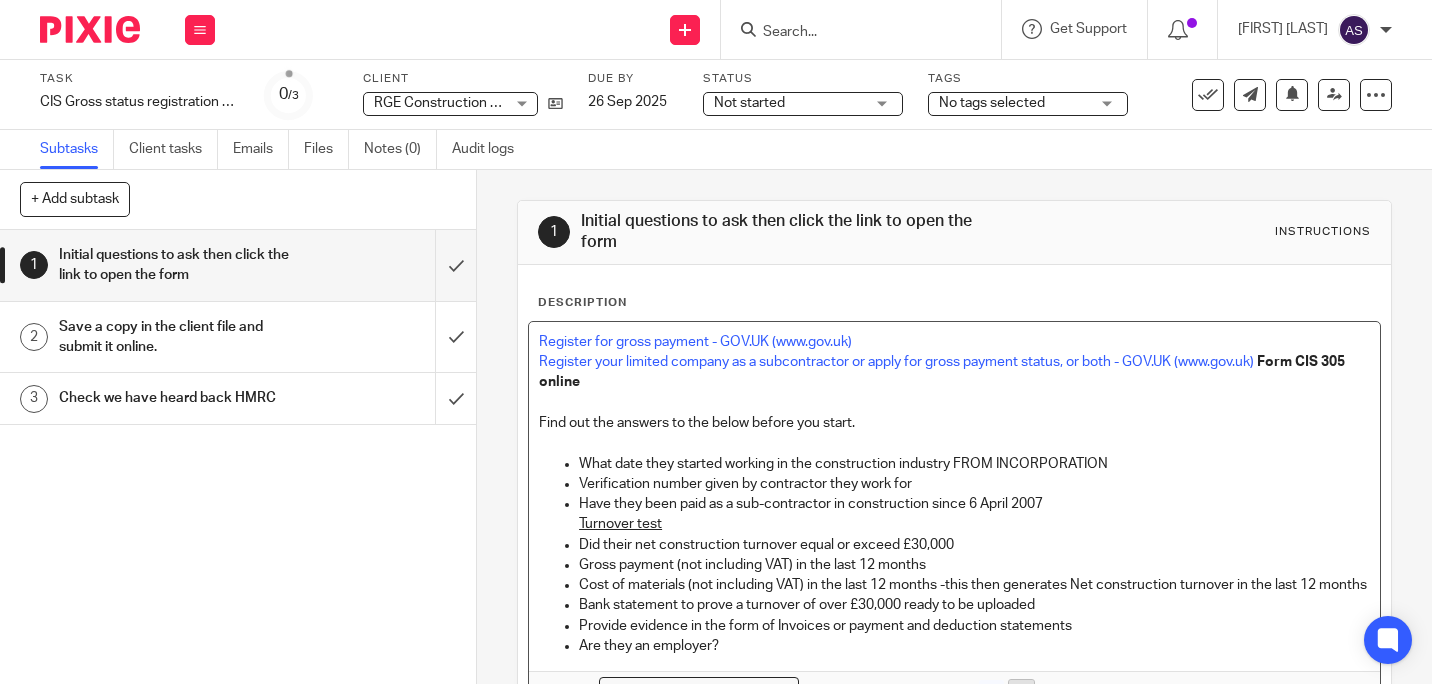 scroll, scrollTop: 100, scrollLeft: 0, axis: vertical 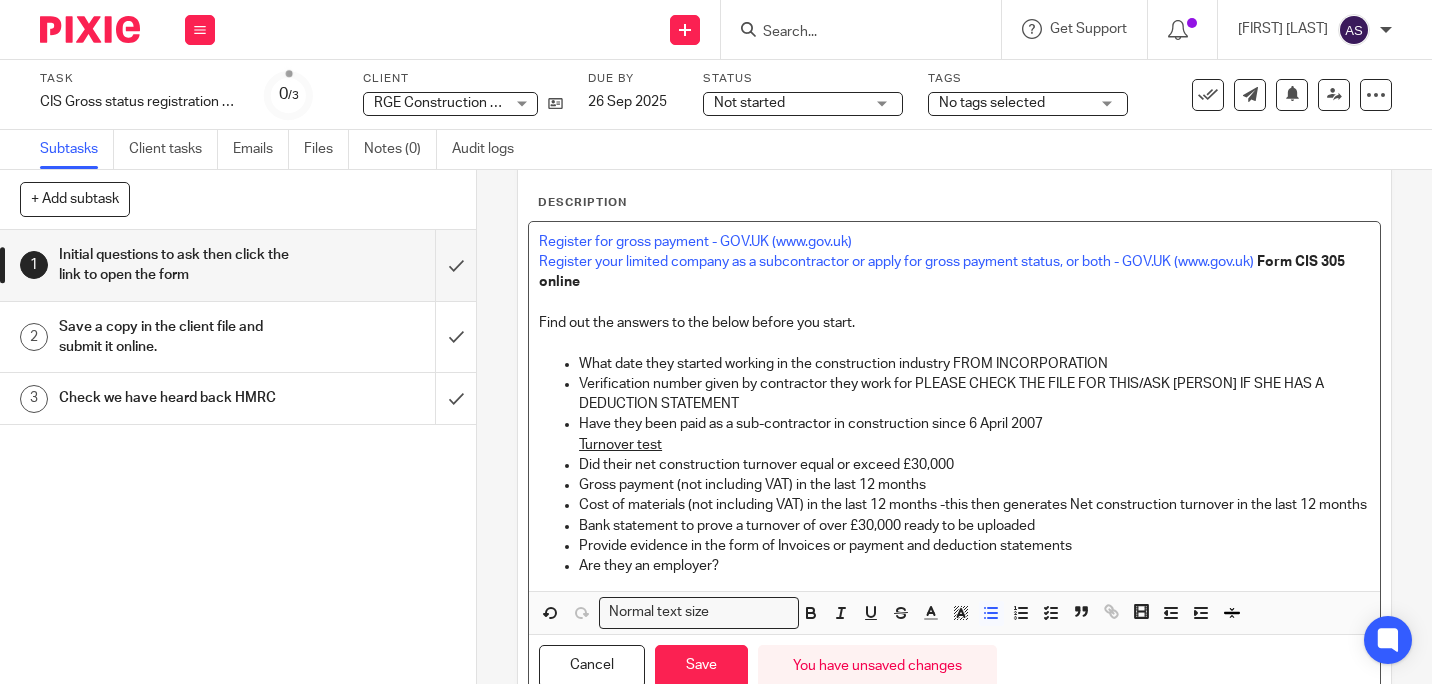 click on "Have they been paid as a sub-contractor in construction since 6 April 2007" at bounding box center (974, 424) 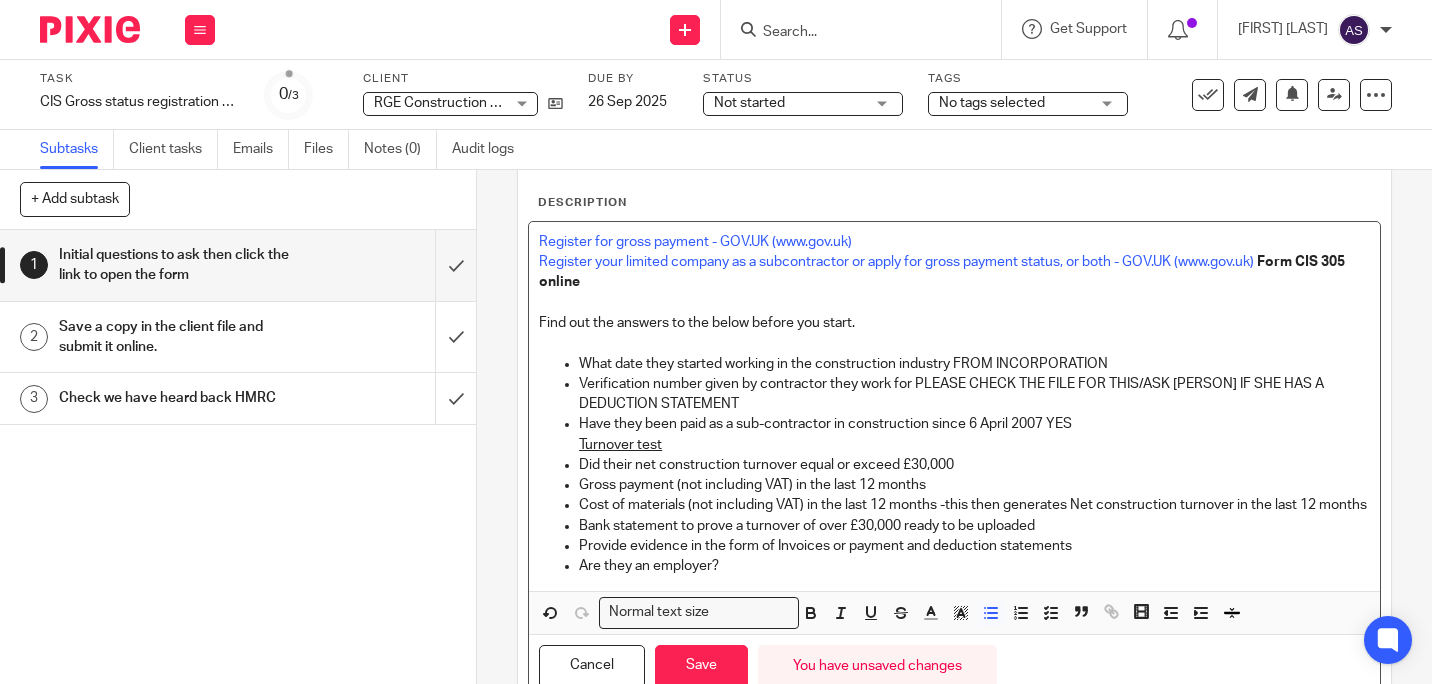 click on "Did their net construction turnover equal or exceed £30,000" at bounding box center [974, 465] 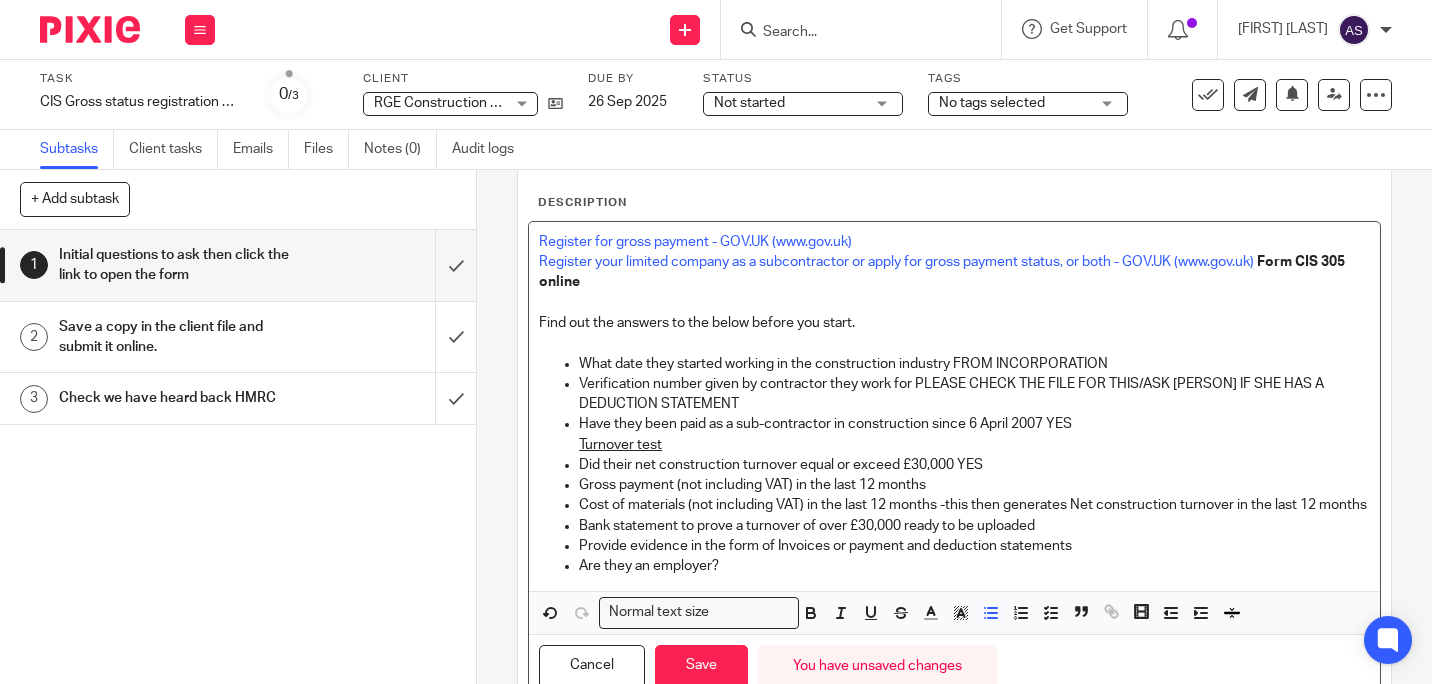 click on "Gross payment (not including VAT) in the last 12 months" at bounding box center [974, 485] 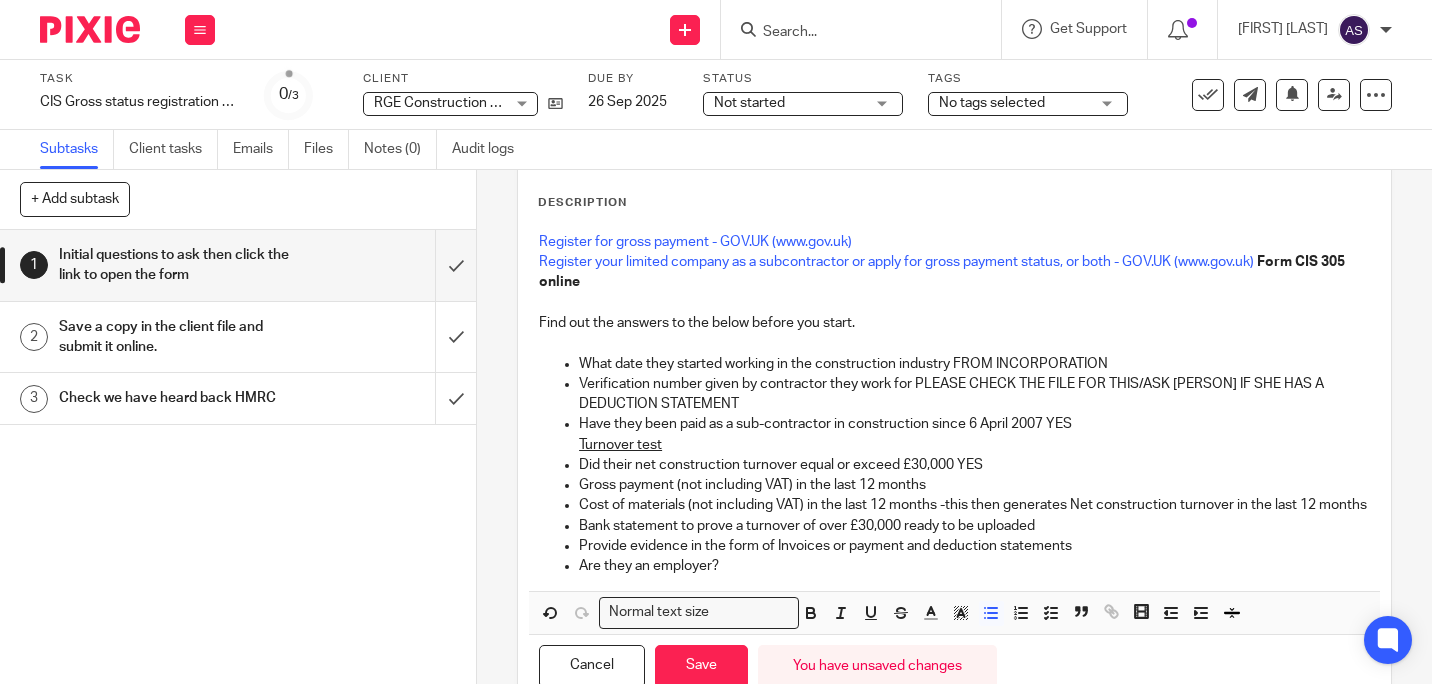 click on "Did their net construction turnover equal or exceed £30,000 YES" at bounding box center (974, 465) 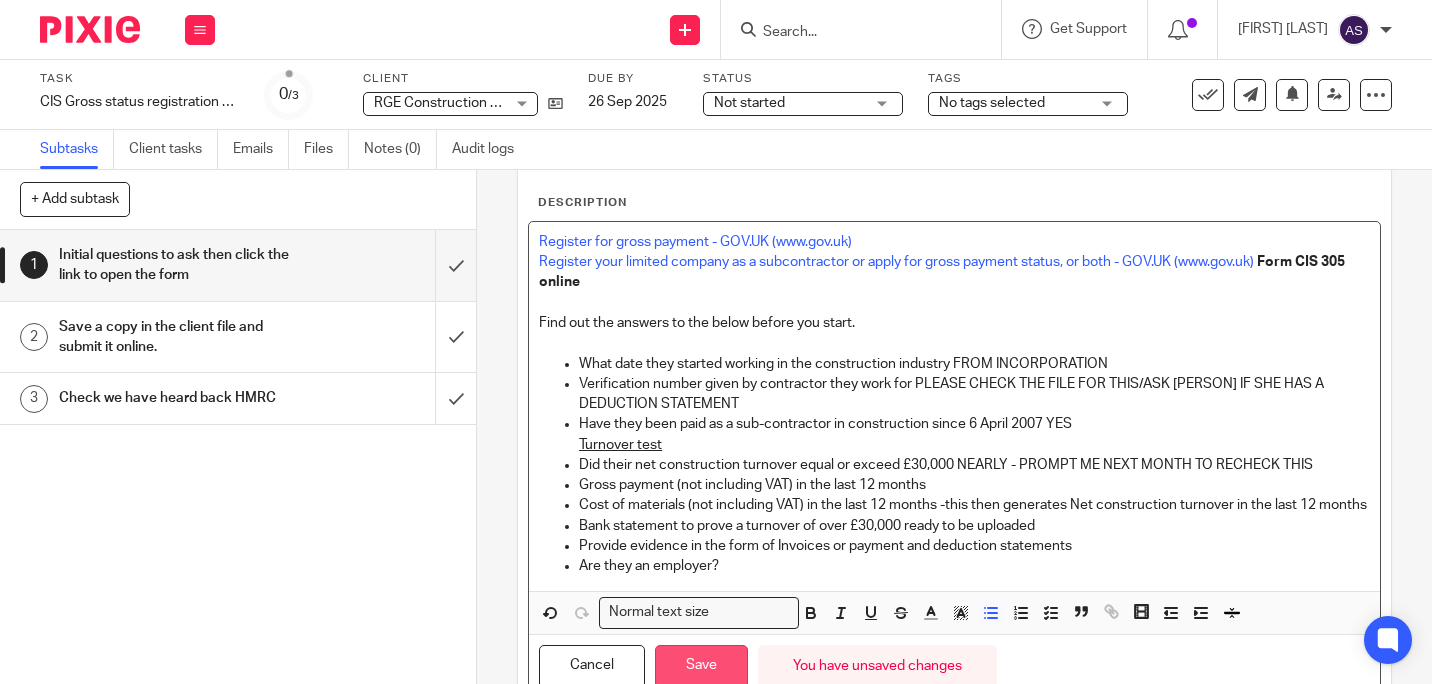 scroll, scrollTop: 196, scrollLeft: 0, axis: vertical 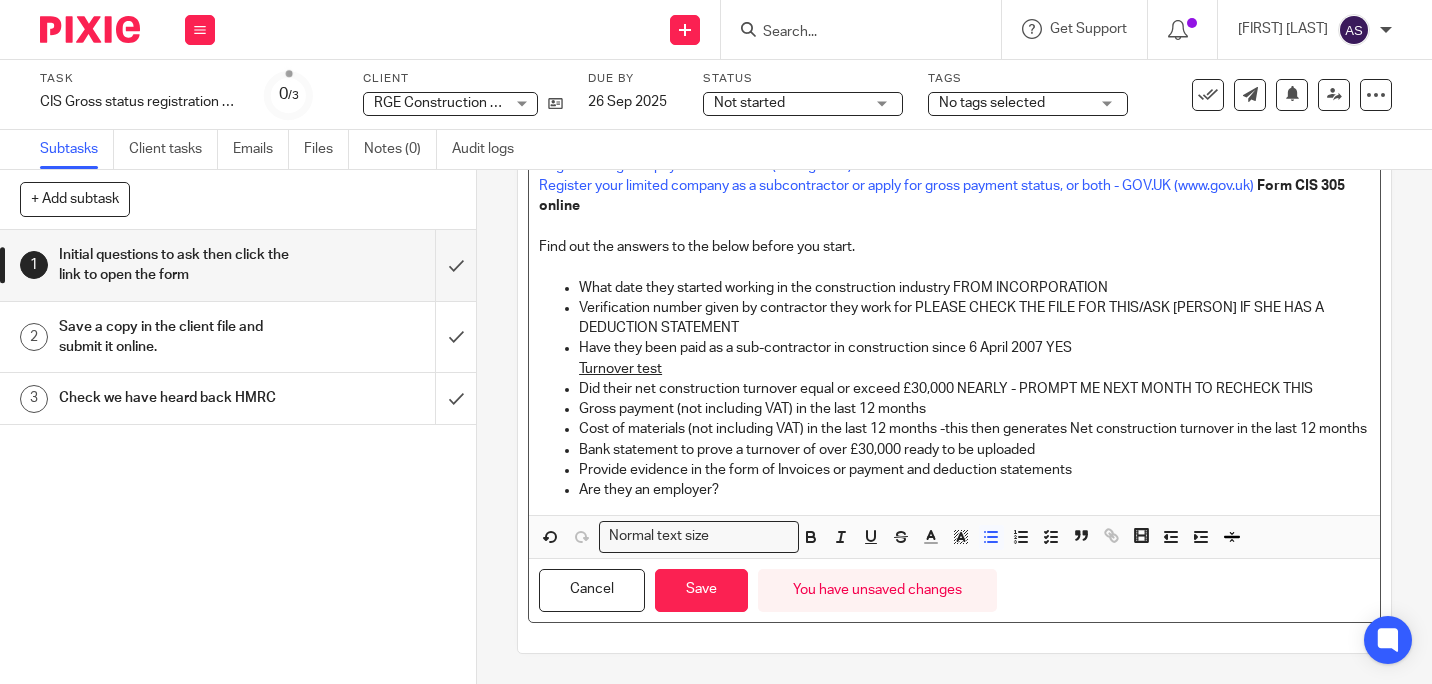 click on "Are they an employer?" at bounding box center (974, 490) 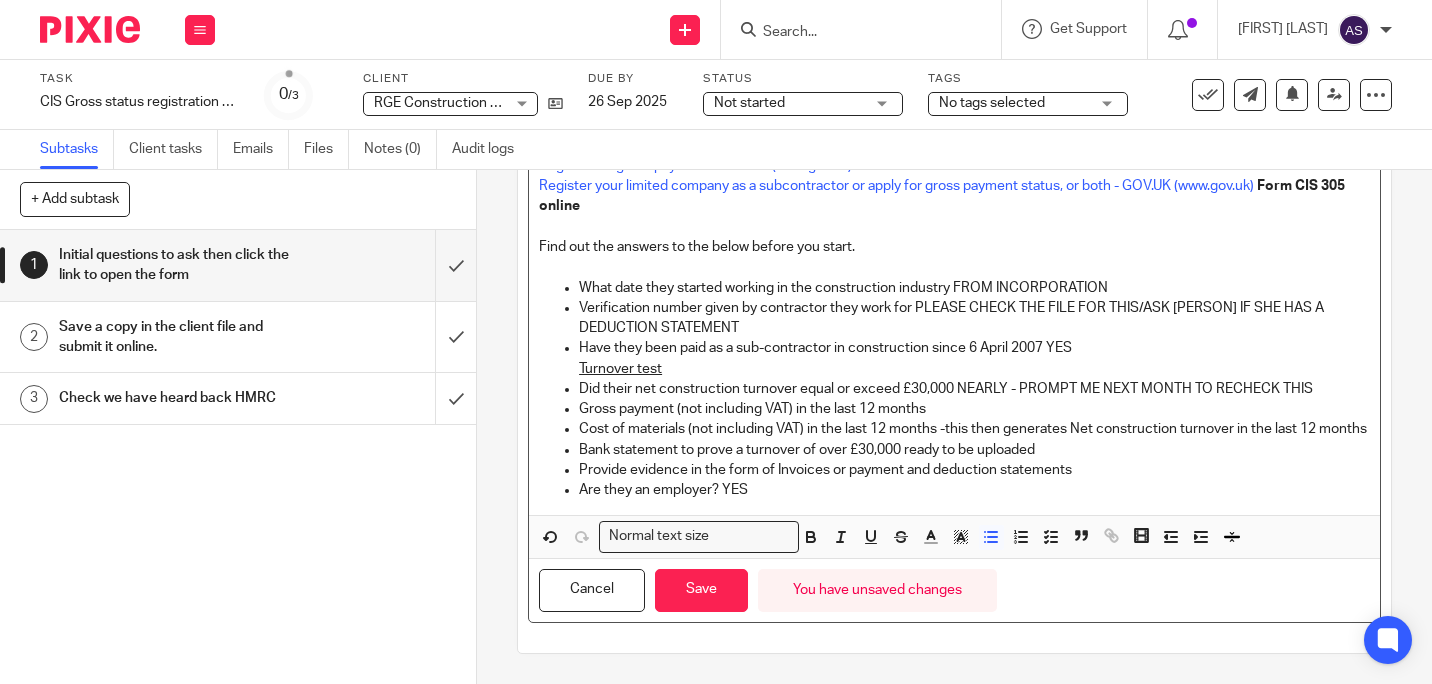 click on "Provide evidence in the form of Invoices or payment and deduction statements" at bounding box center (974, 470) 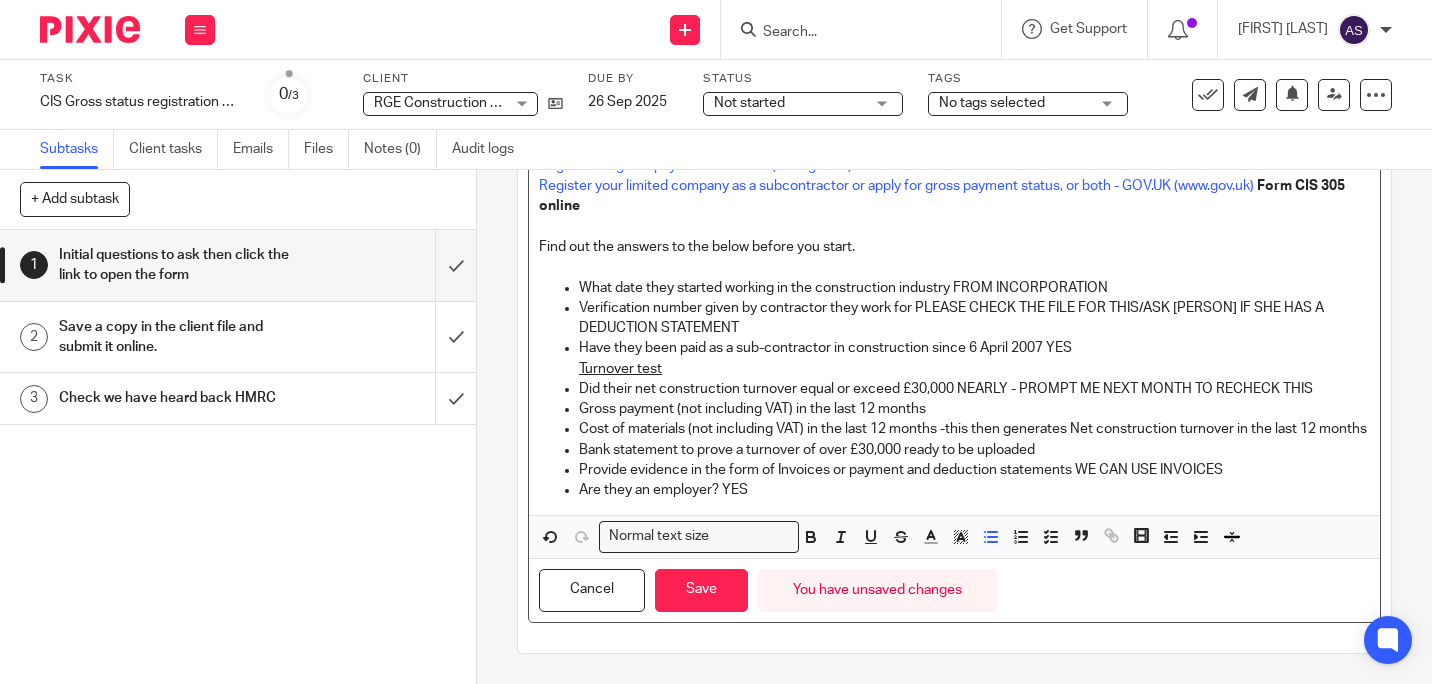 drag, startPoint x: 1044, startPoint y: 450, endPoint x: 1069, endPoint y: 447, distance: 25.179358 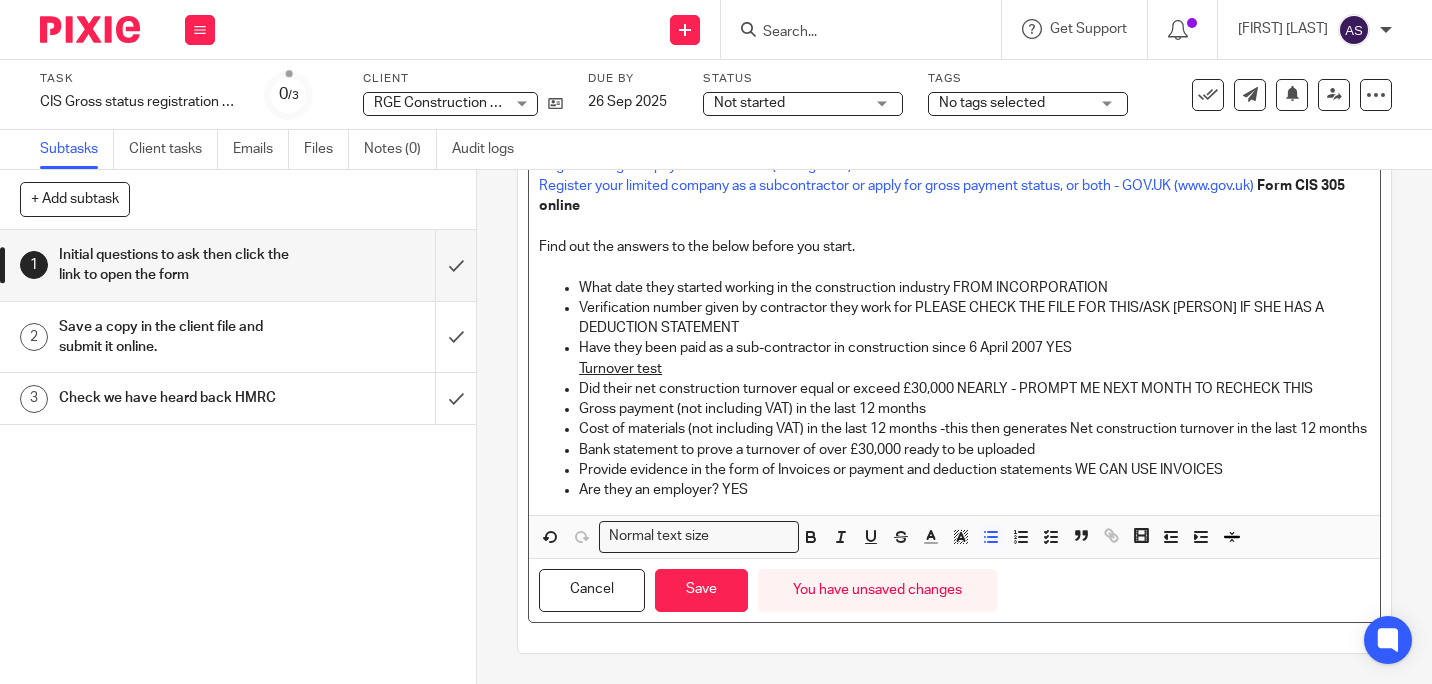 click on "Bank statement to prove a turnover of over £30,000 ready to be uploaded" at bounding box center (974, 450) 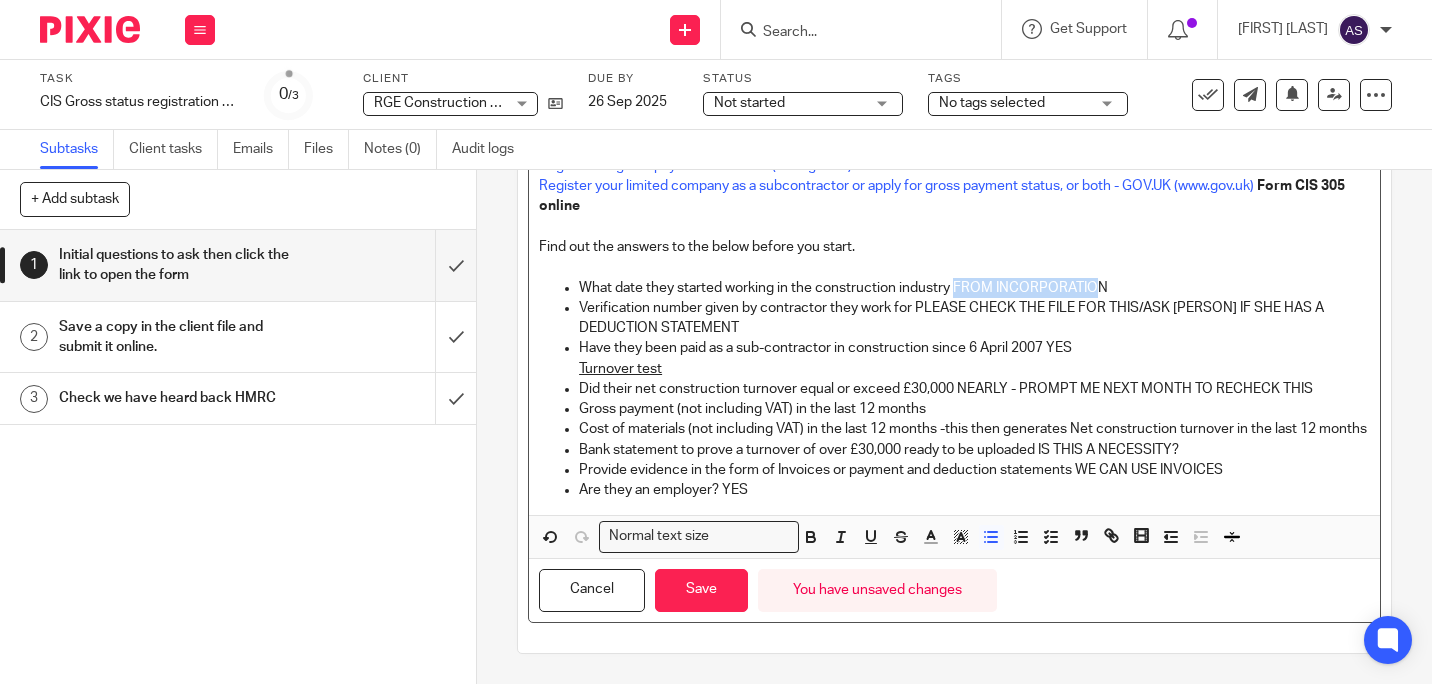 drag, startPoint x: 950, startPoint y: 260, endPoint x: 1097, endPoint y: 259, distance: 147.0034 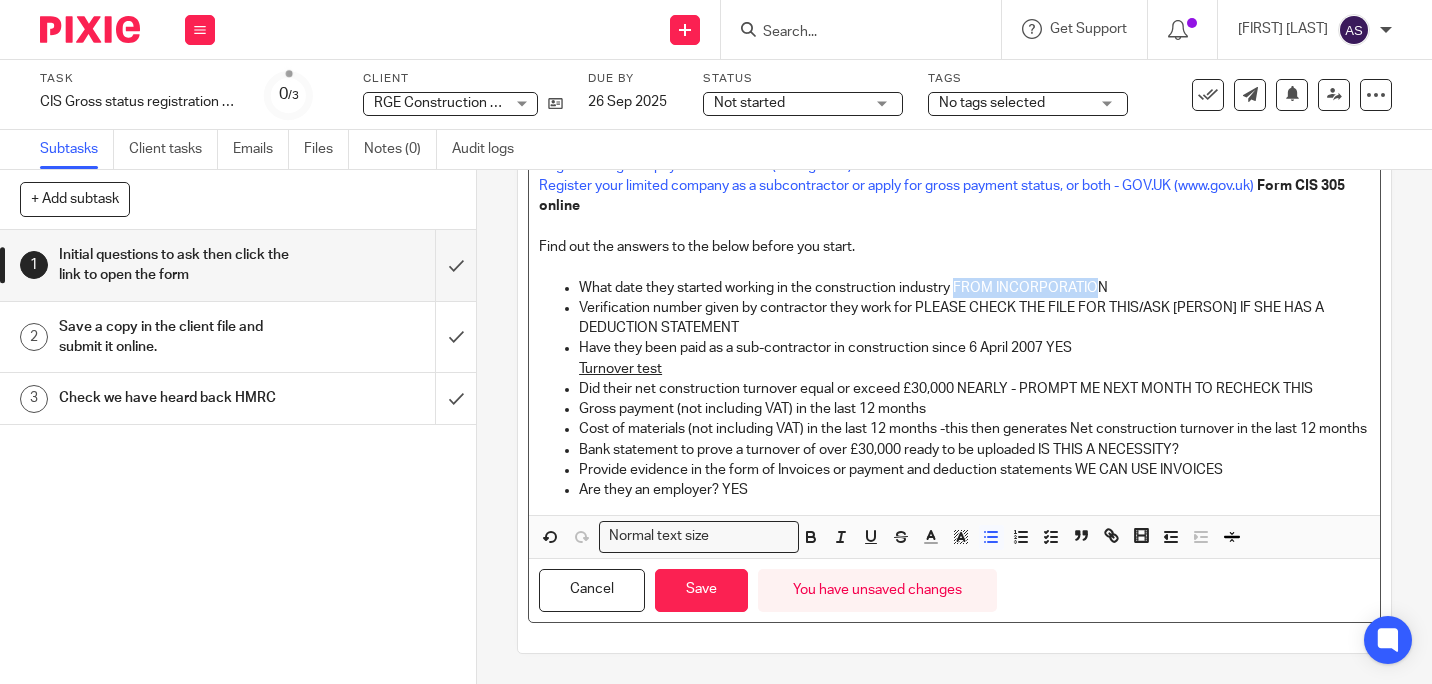 click on "What date they started working in the construction industry FROM INCORPORATION" at bounding box center [974, 288] 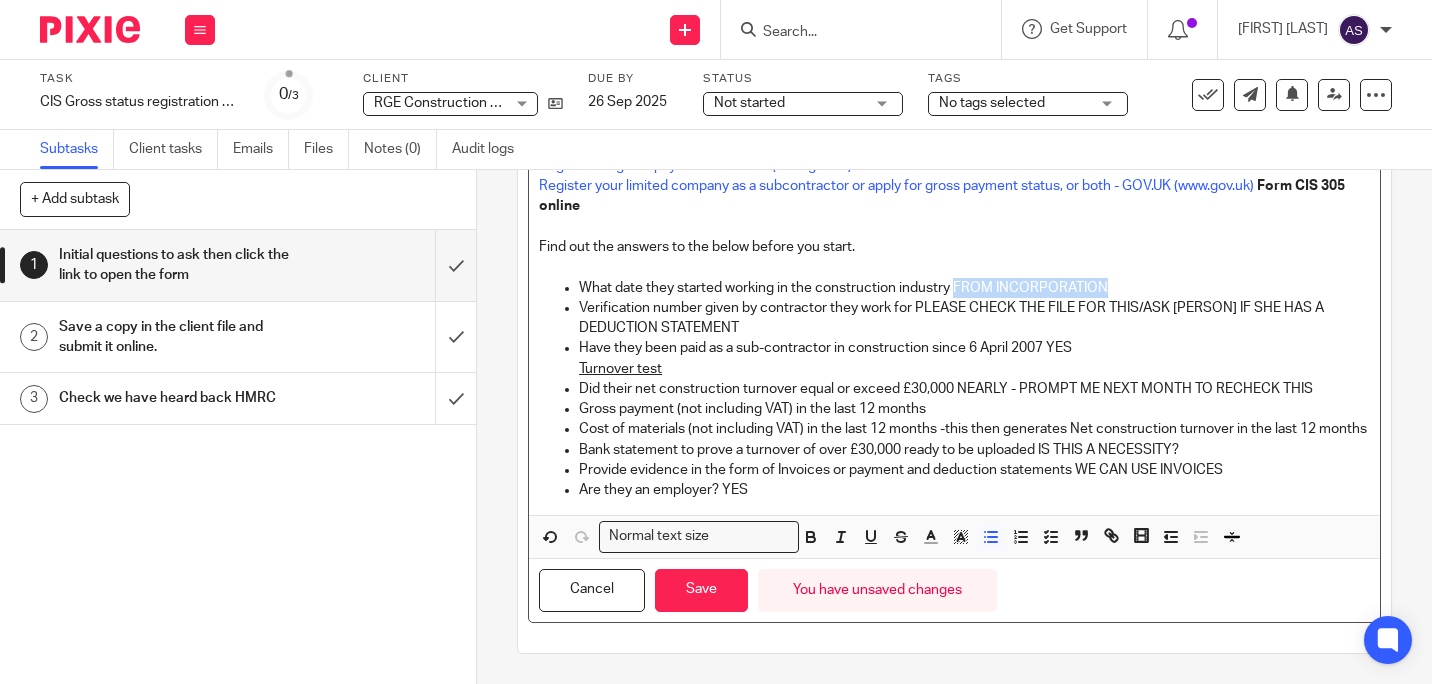 drag, startPoint x: 1114, startPoint y: 262, endPoint x: 961, endPoint y: 293, distance: 156.10893 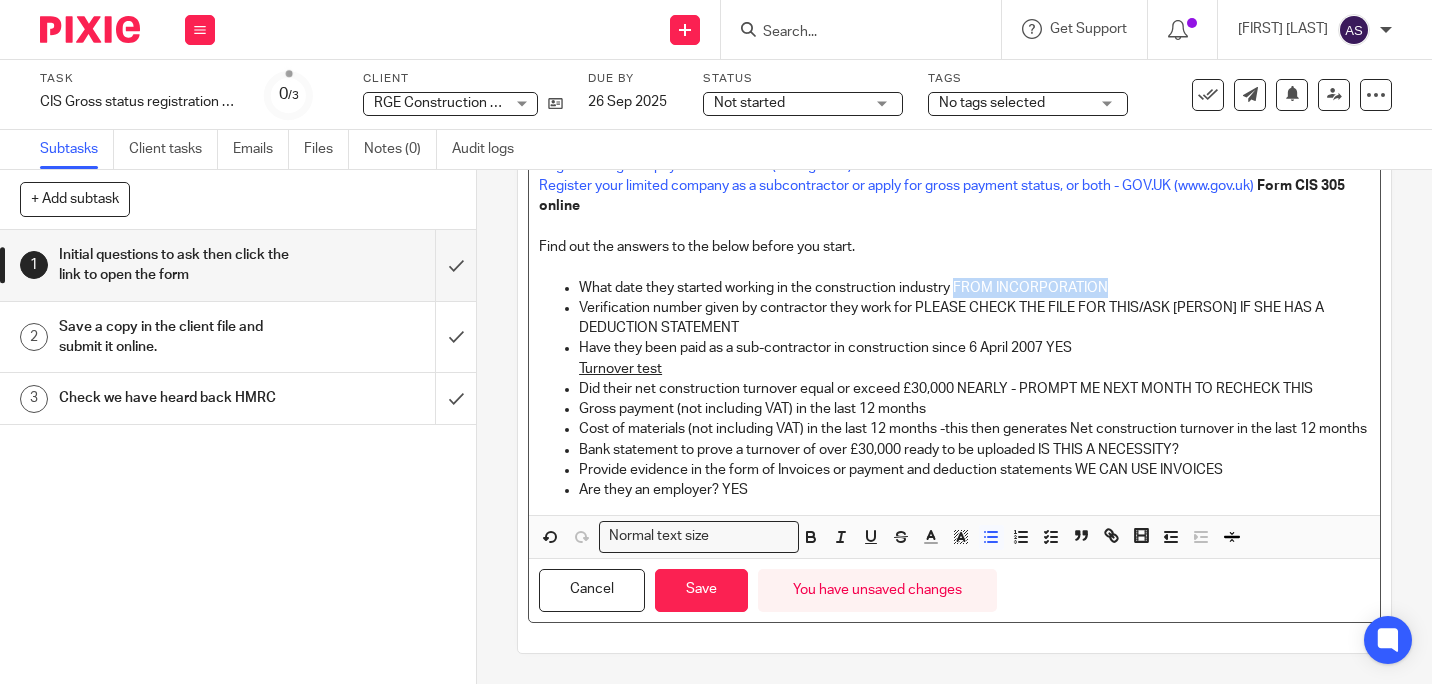 click on "What date they started working in the construction industry FROM INCORPORATION" at bounding box center (974, 288) 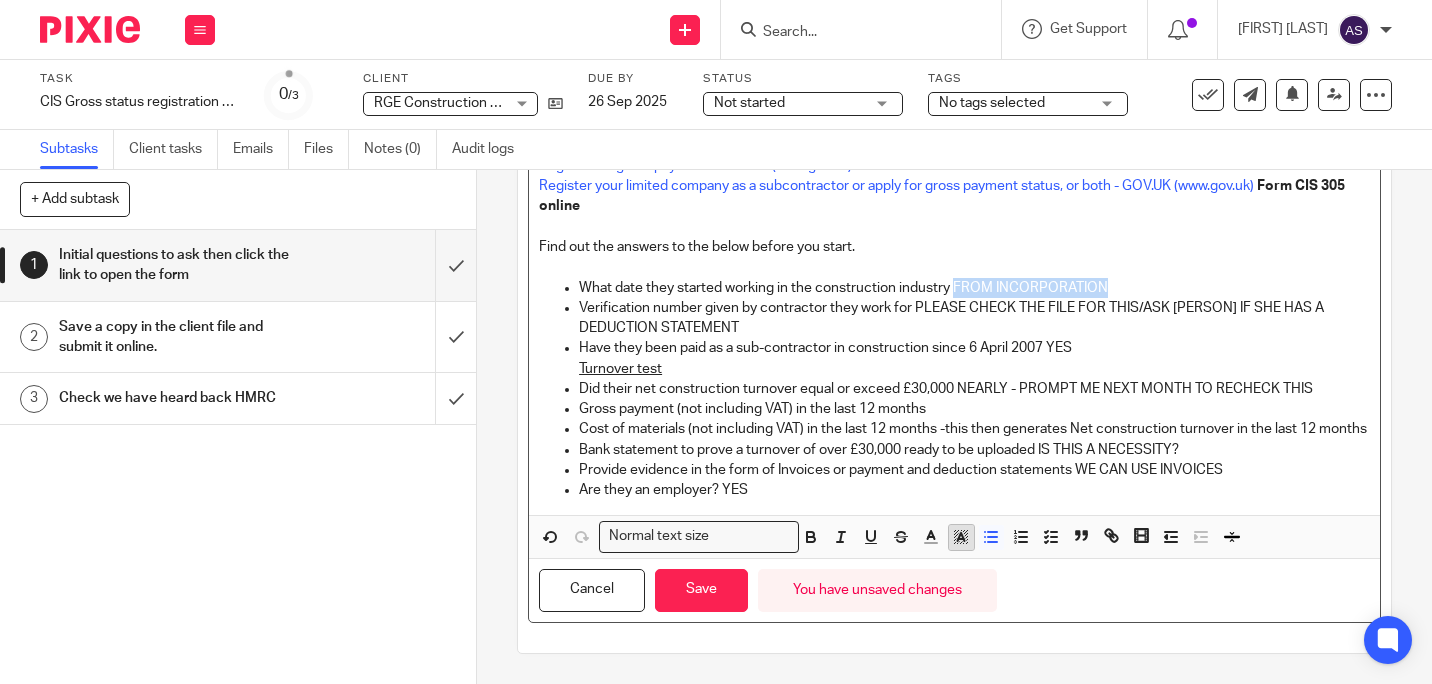 click 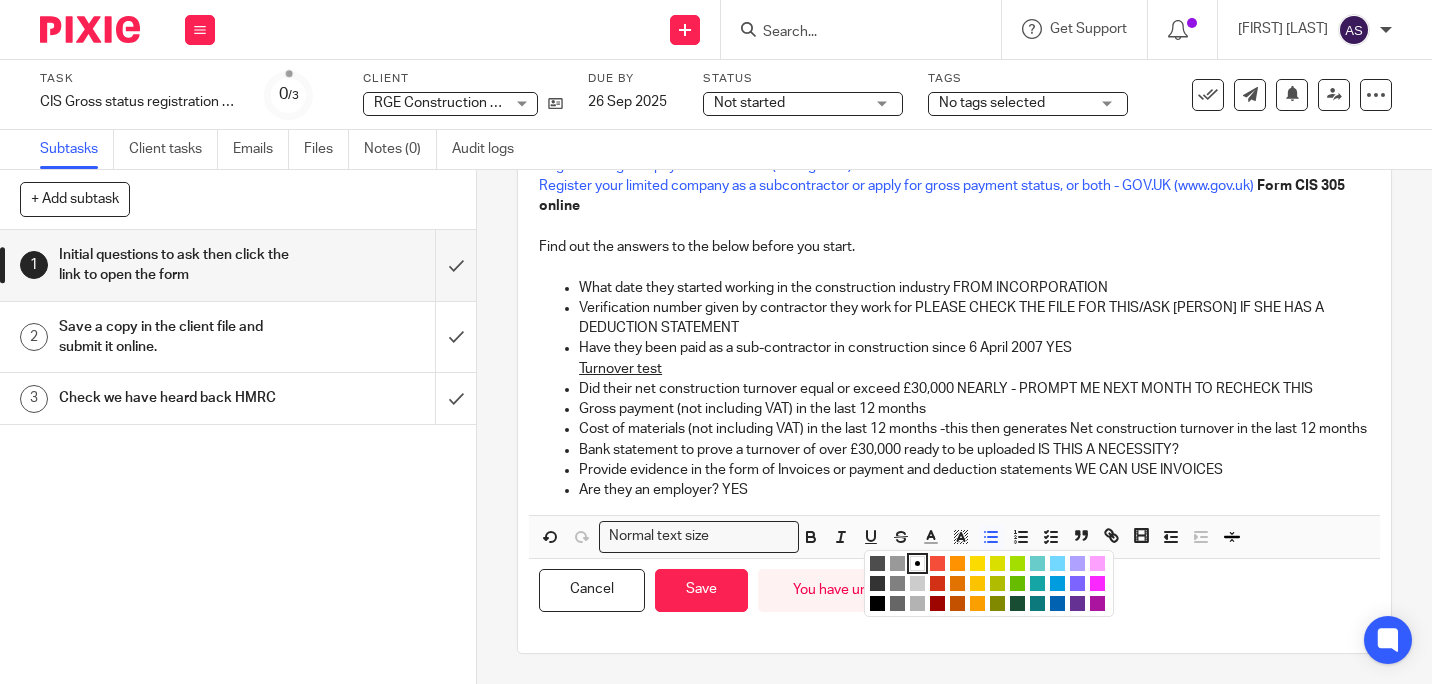 click at bounding box center (977, 563) 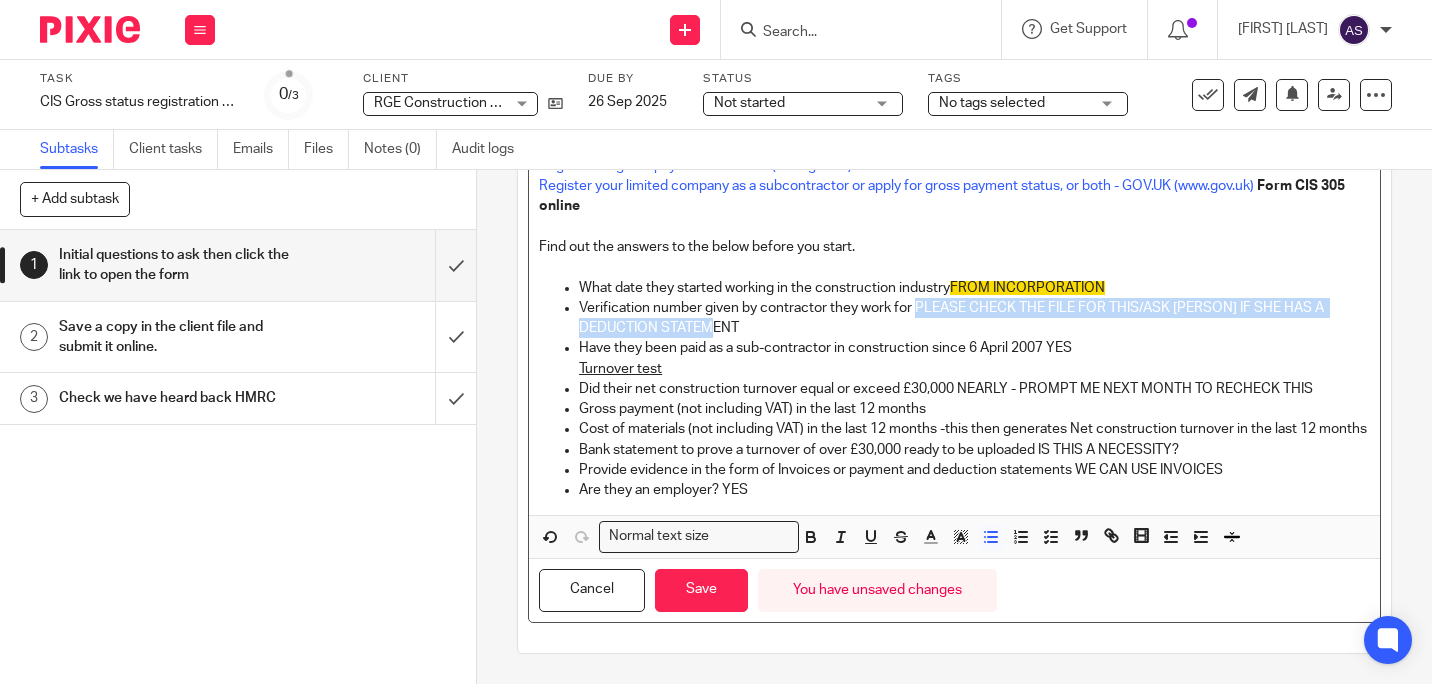 drag, startPoint x: 912, startPoint y: 289, endPoint x: 963, endPoint y: 308, distance: 54.42426 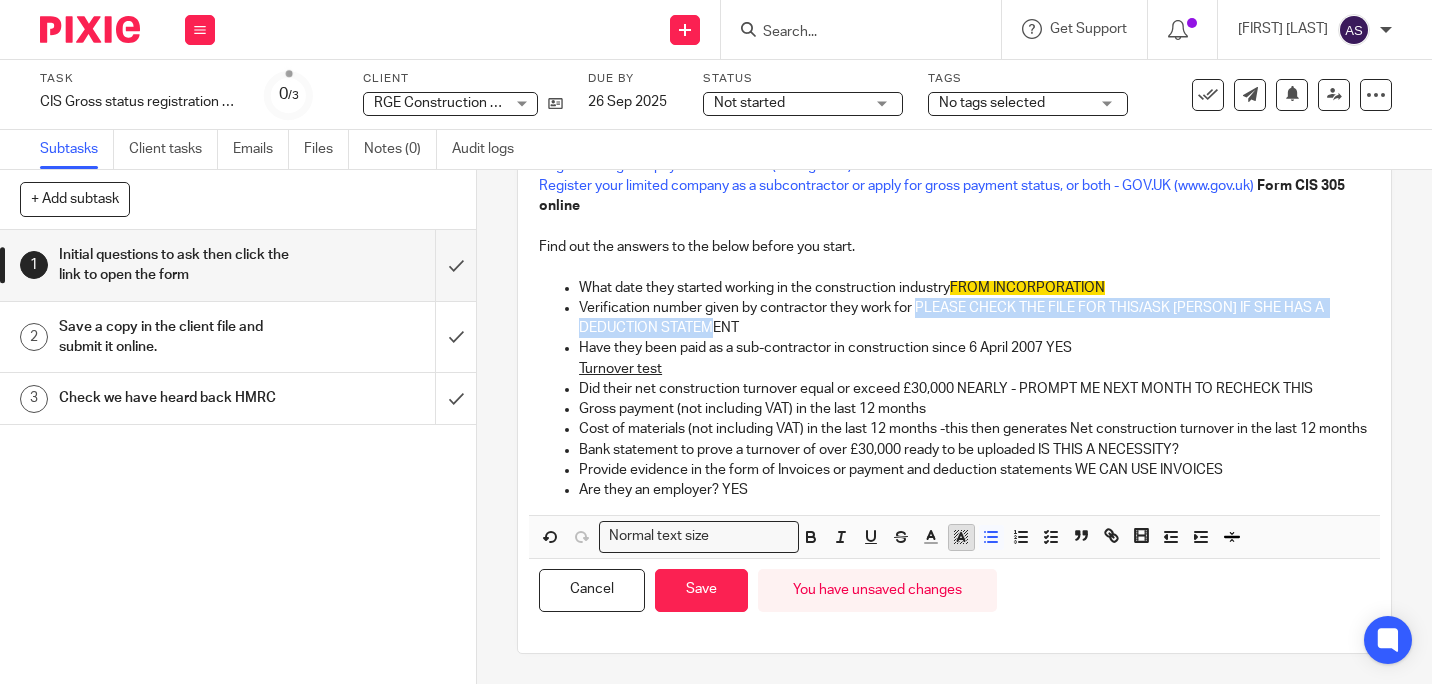 click 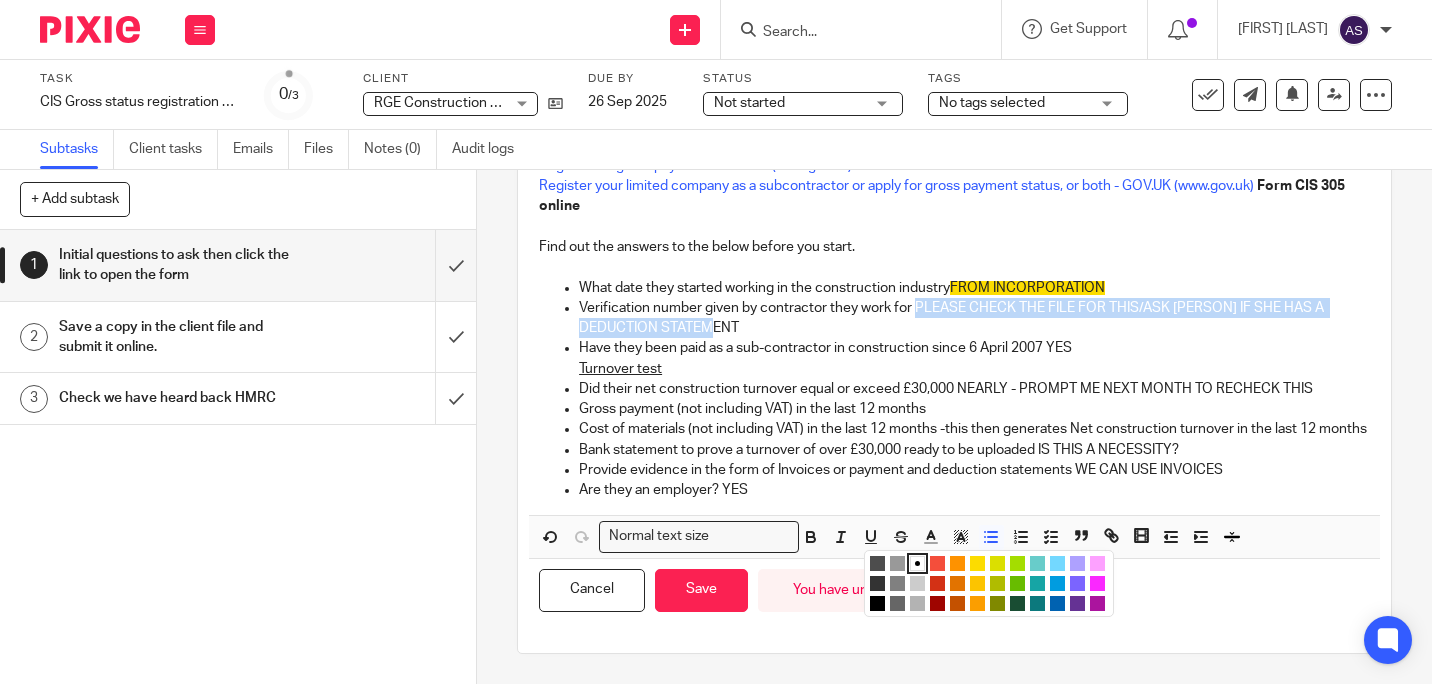click at bounding box center [977, 563] 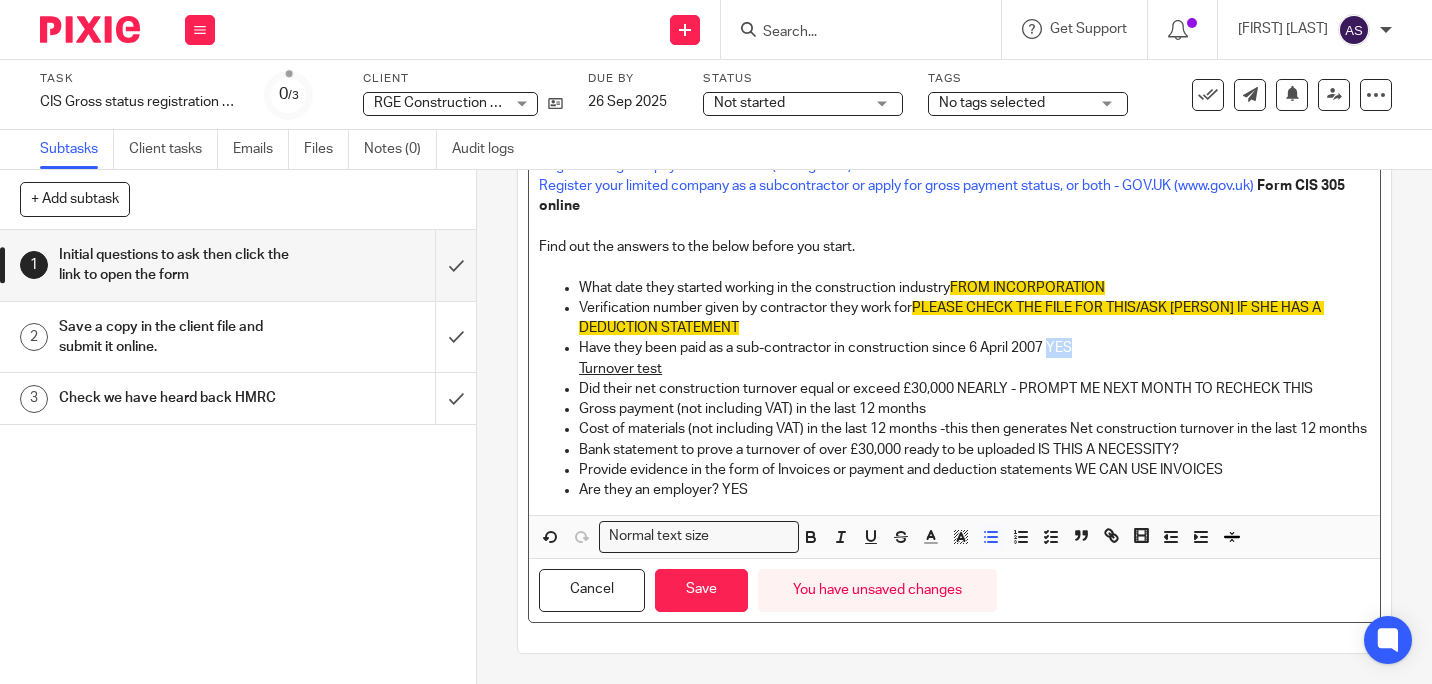 drag, startPoint x: 1048, startPoint y: 323, endPoint x: 1072, endPoint y: 322, distance: 24.020824 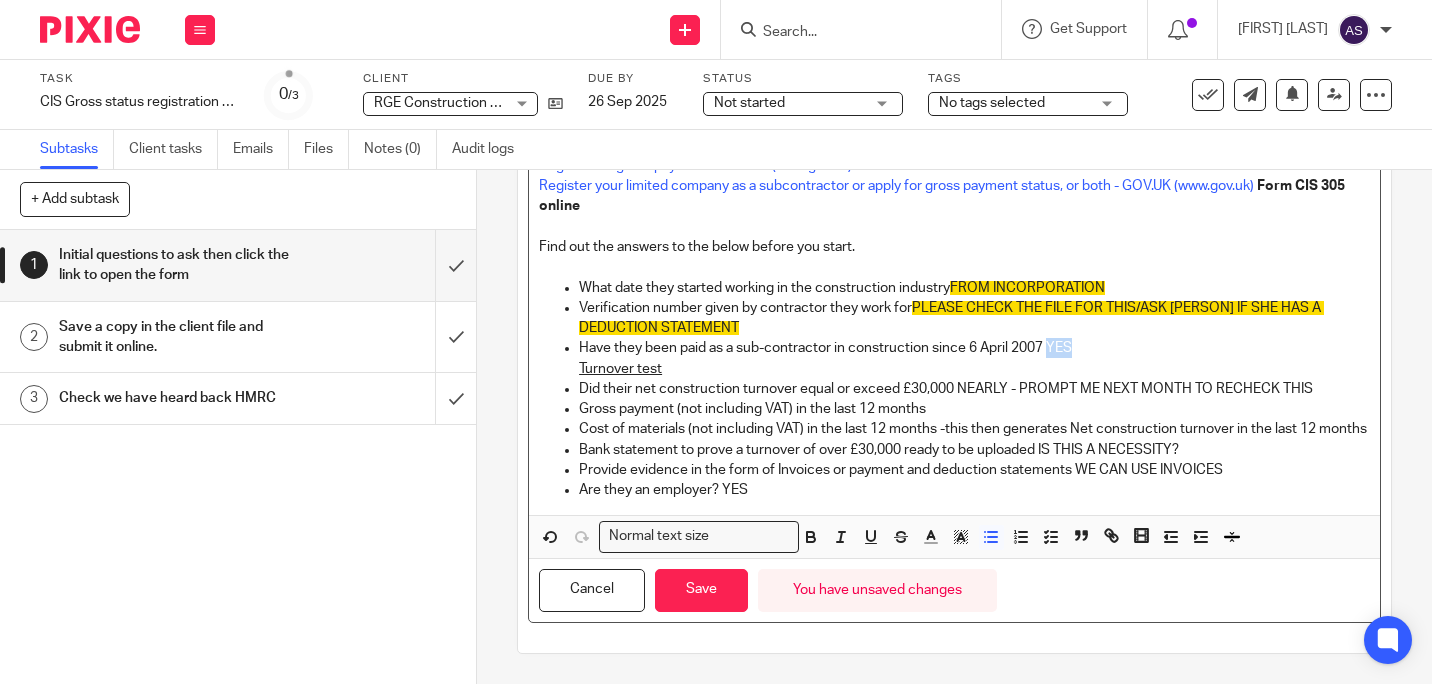 click on "Have they been paid as a sub-contractor in construction since 6 April 2007 YES" at bounding box center (974, 348) 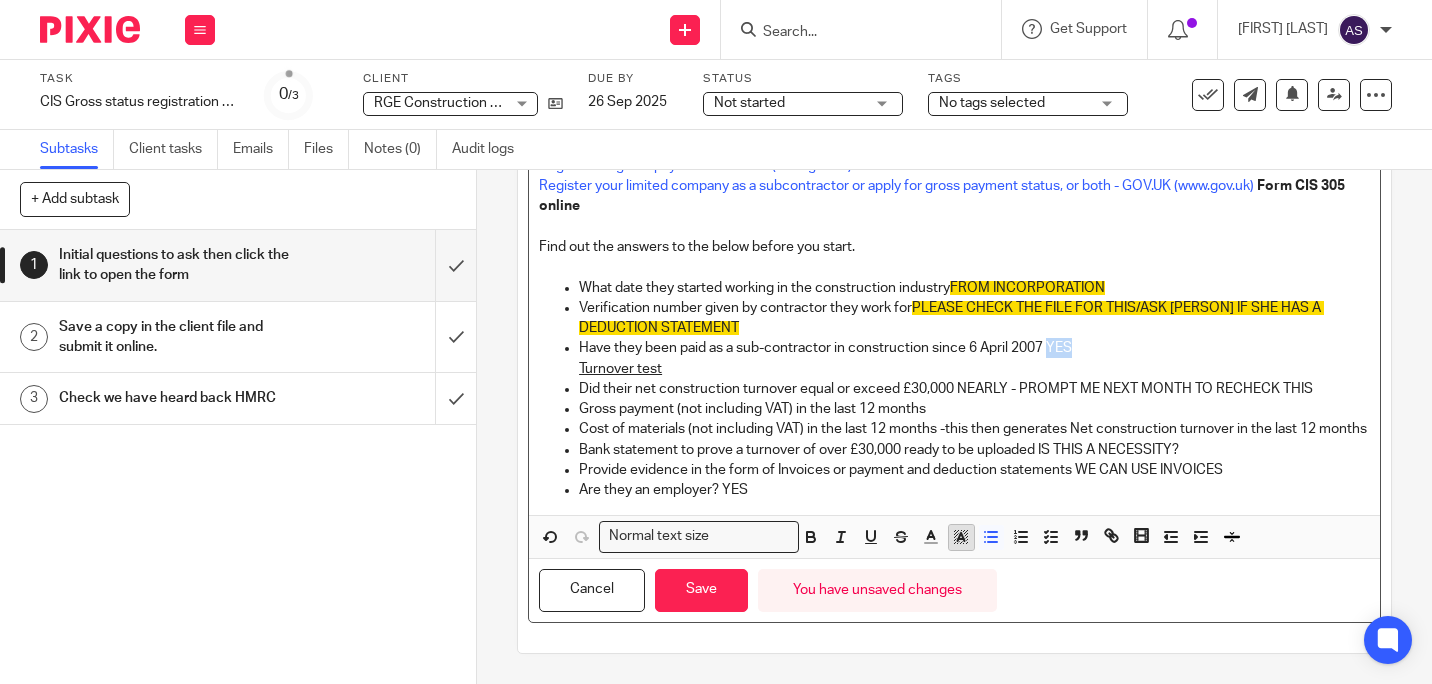 click 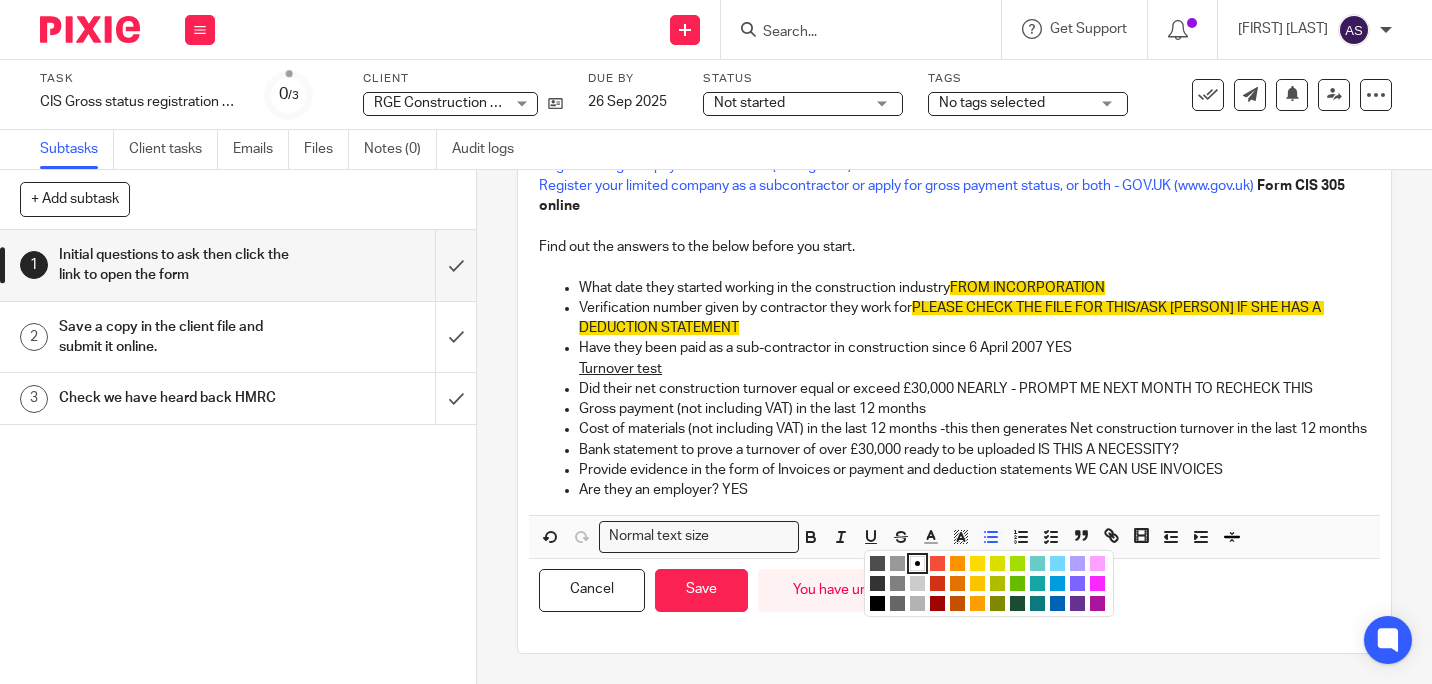 click at bounding box center (977, 563) 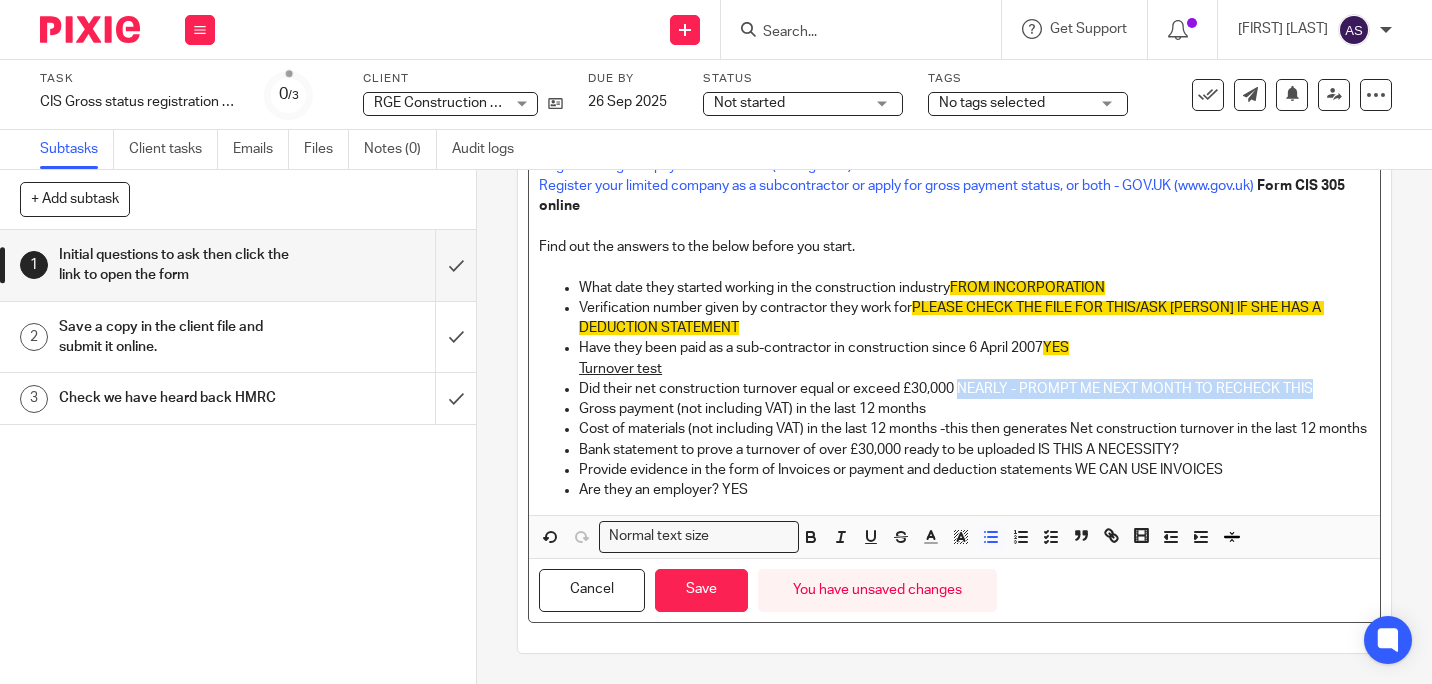 drag, startPoint x: 954, startPoint y: 365, endPoint x: 1328, endPoint y: 367, distance: 374.00534 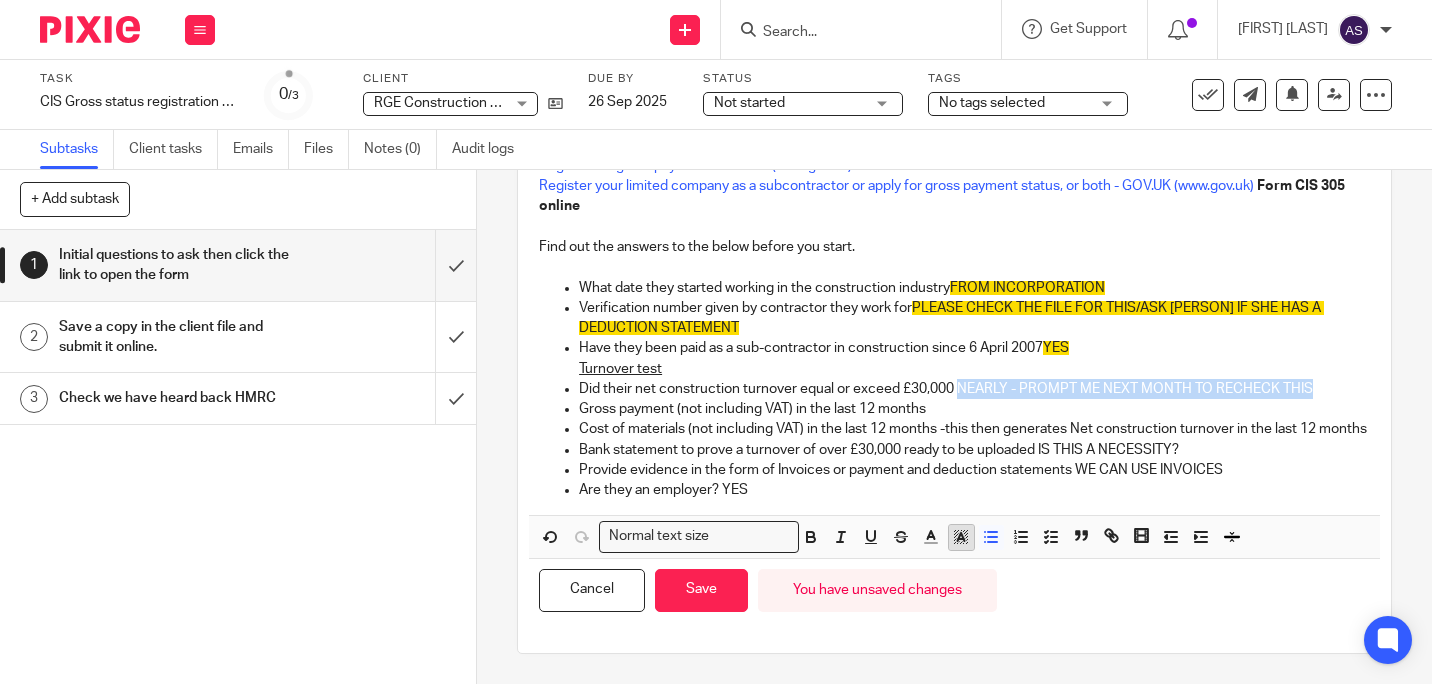 click 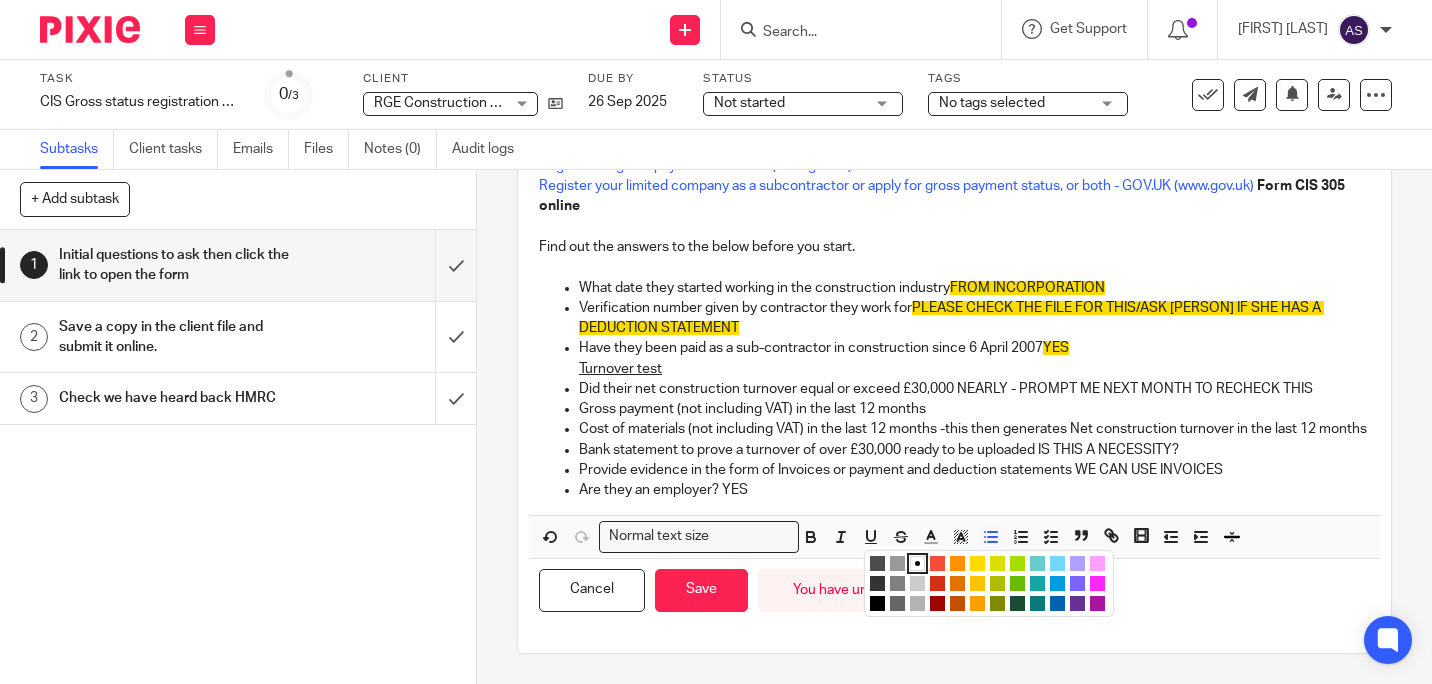 click at bounding box center (977, 563) 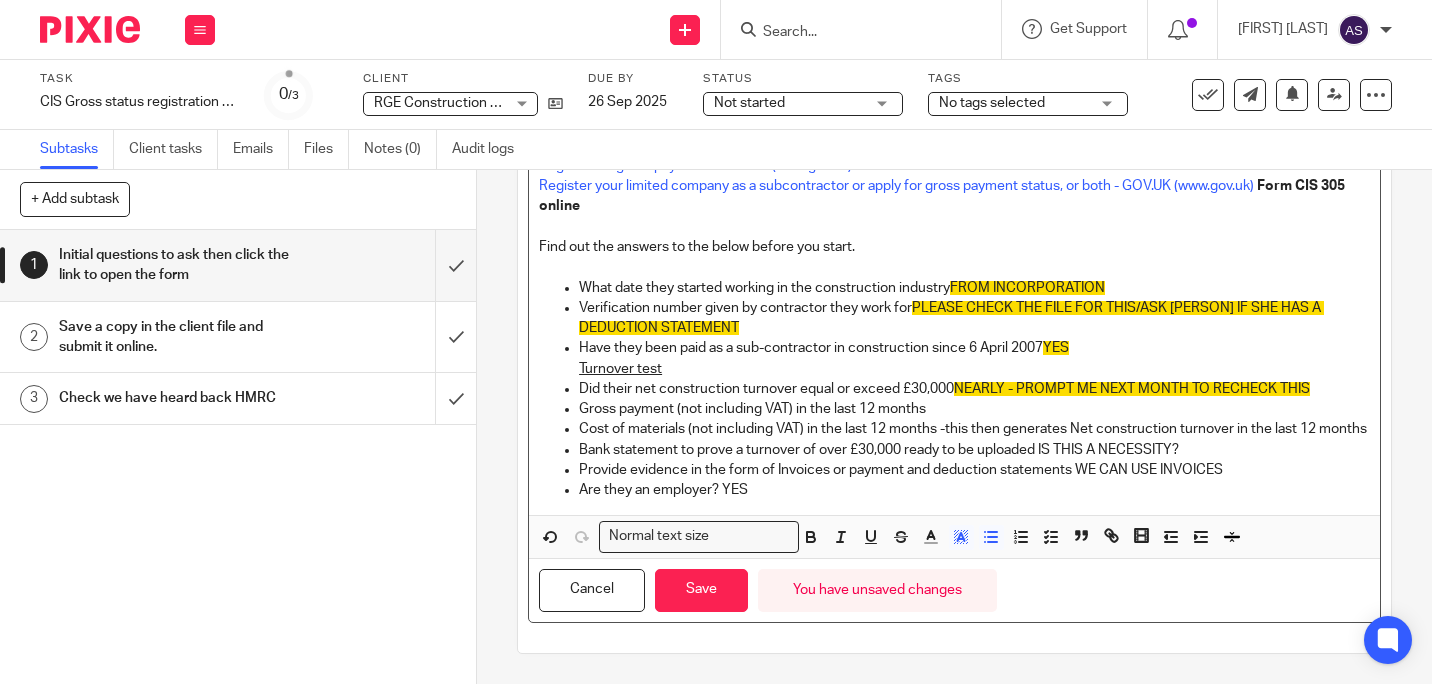 click on "Bank statement to prove a turnover of over £30,000 ready to be uploaded IS THIS A NECESSITY?" at bounding box center (974, 450) 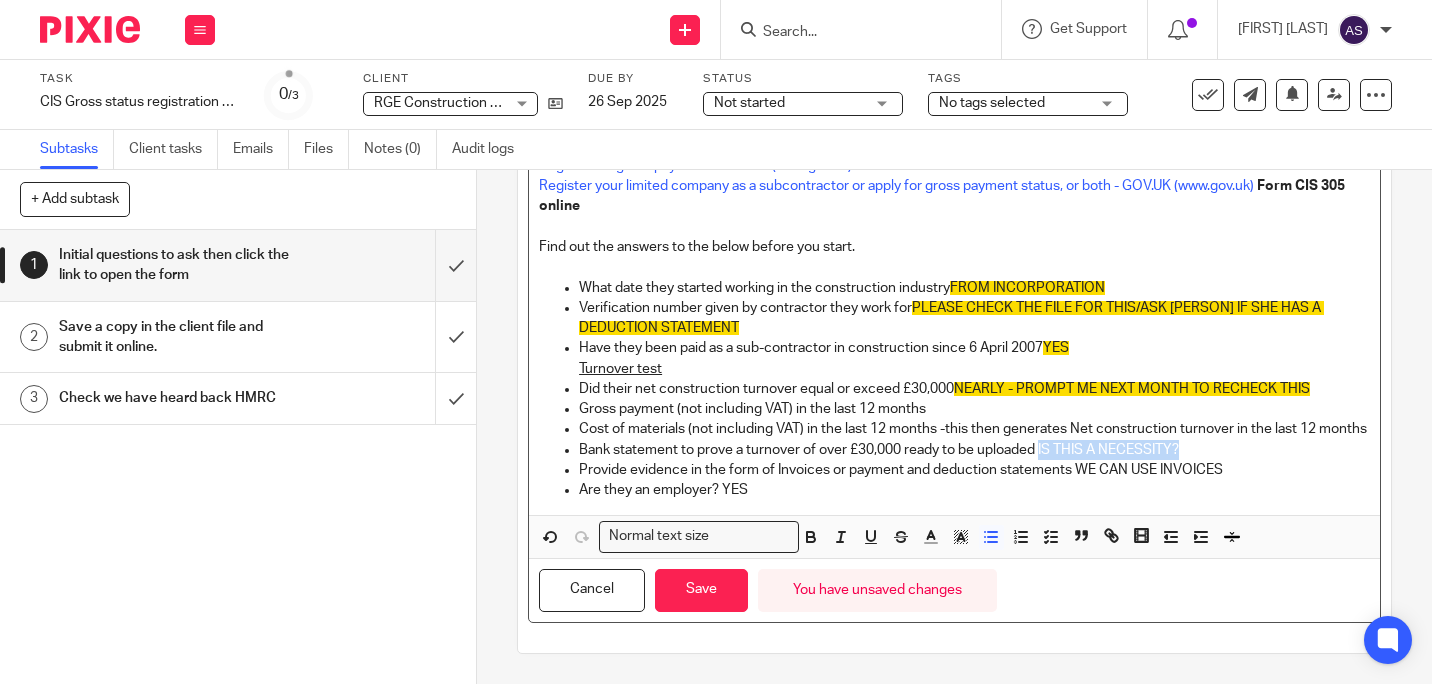 drag, startPoint x: 1037, startPoint y: 446, endPoint x: 1207, endPoint y: 443, distance: 170.02647 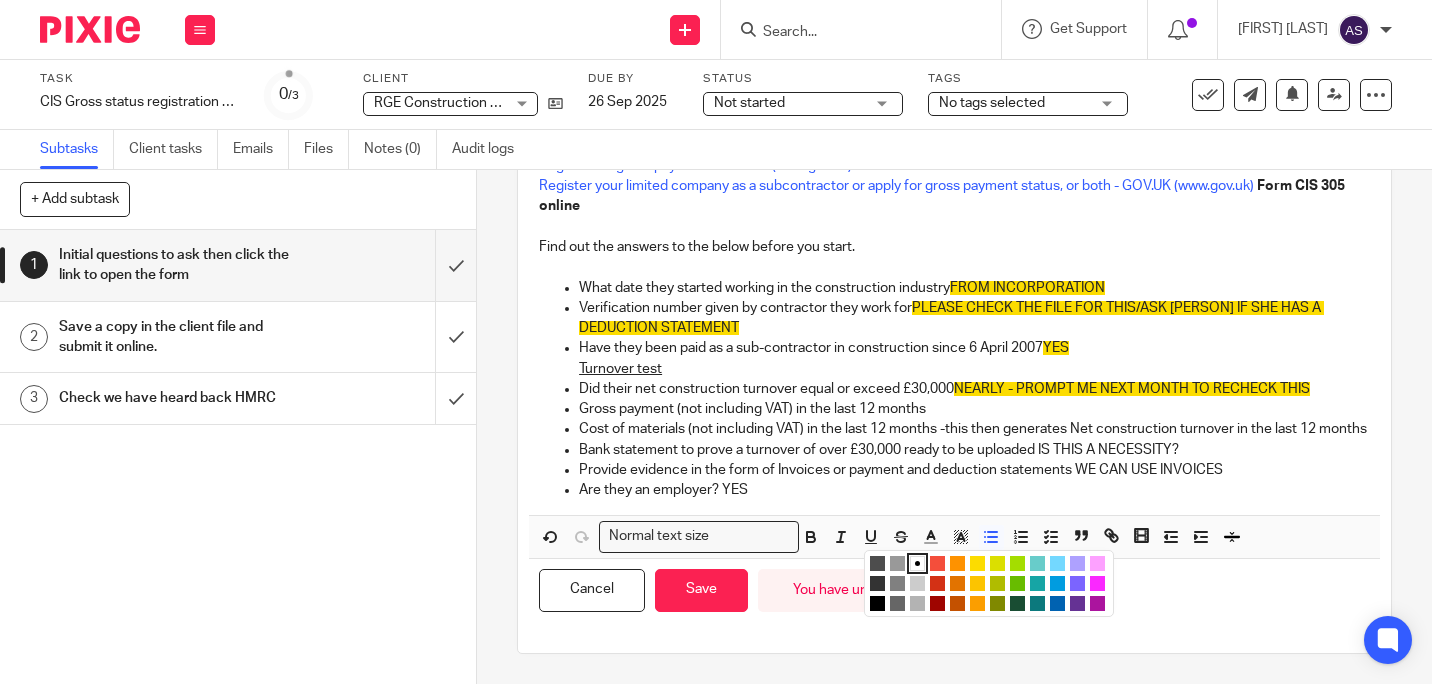 click at bounding box center (977, 563) 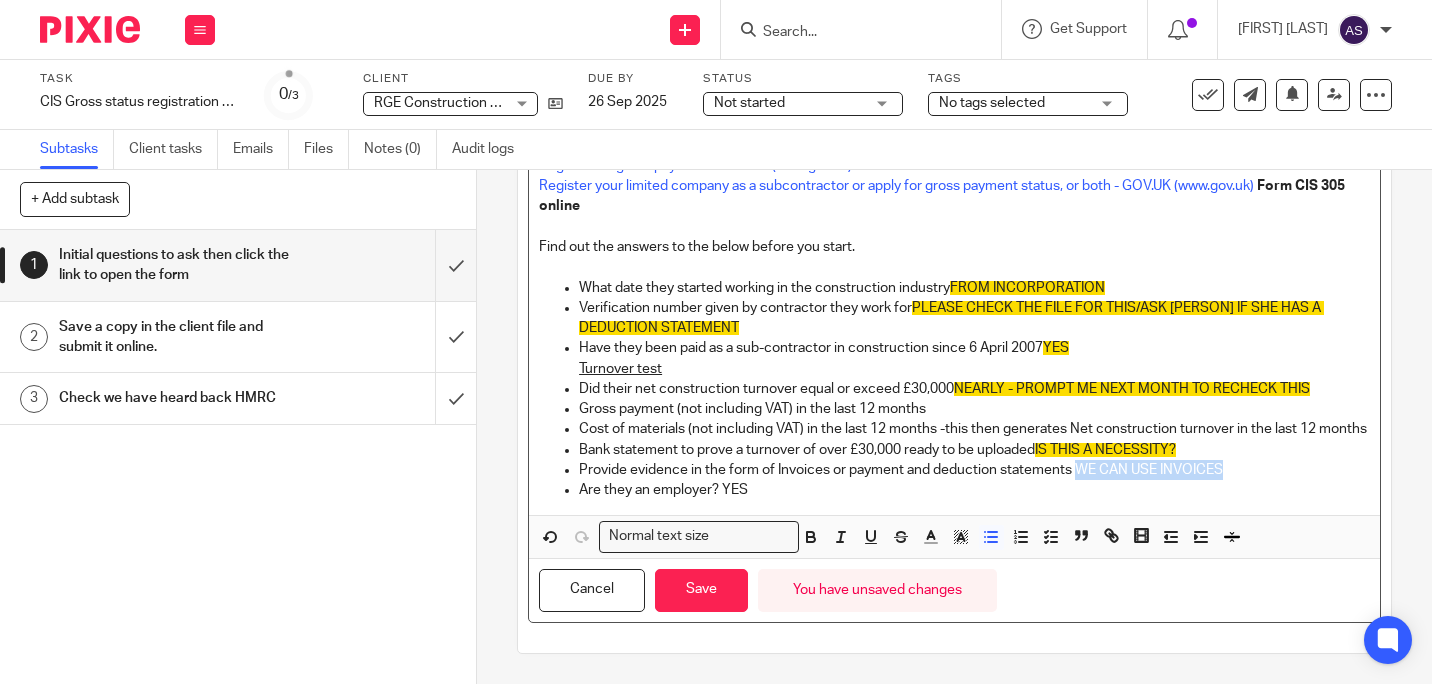 drag, startPoint x: 1071, startPoint y: 470, endPoint x: 1234, endPoint y: 469, distance: 163.00307 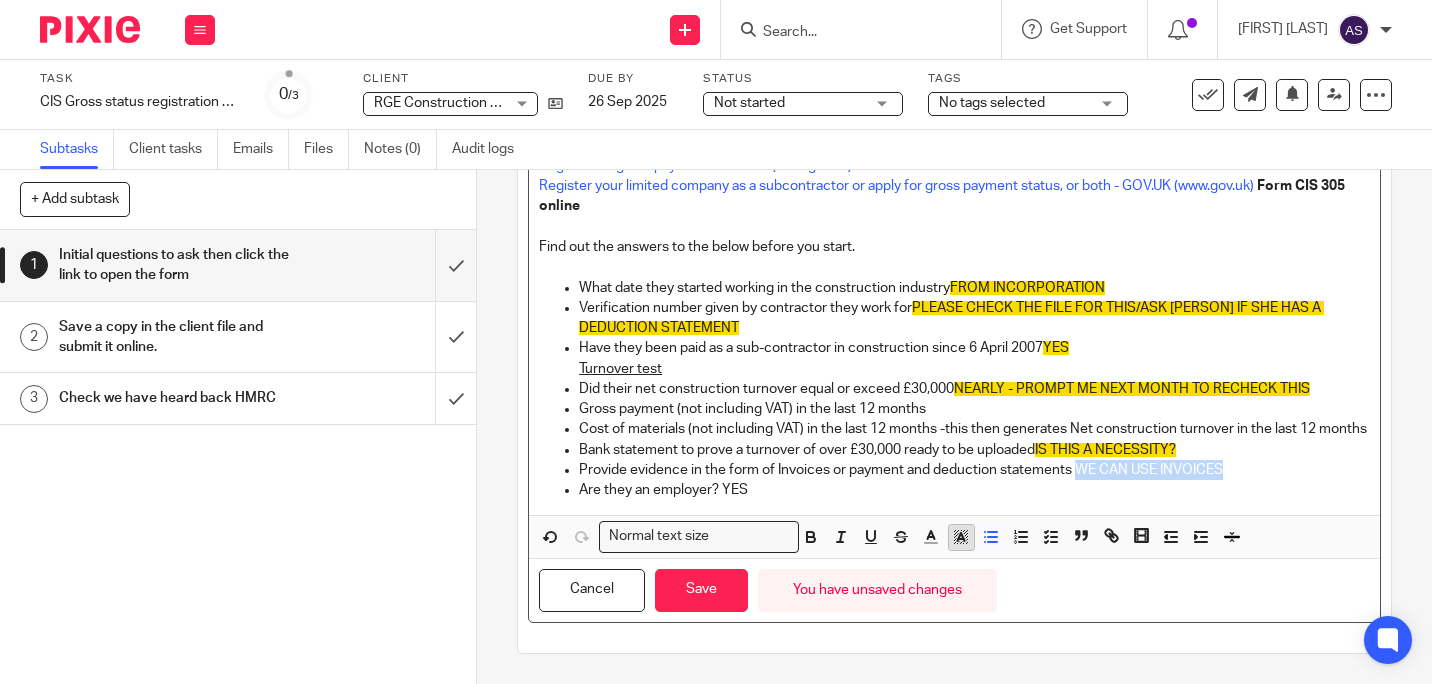 click 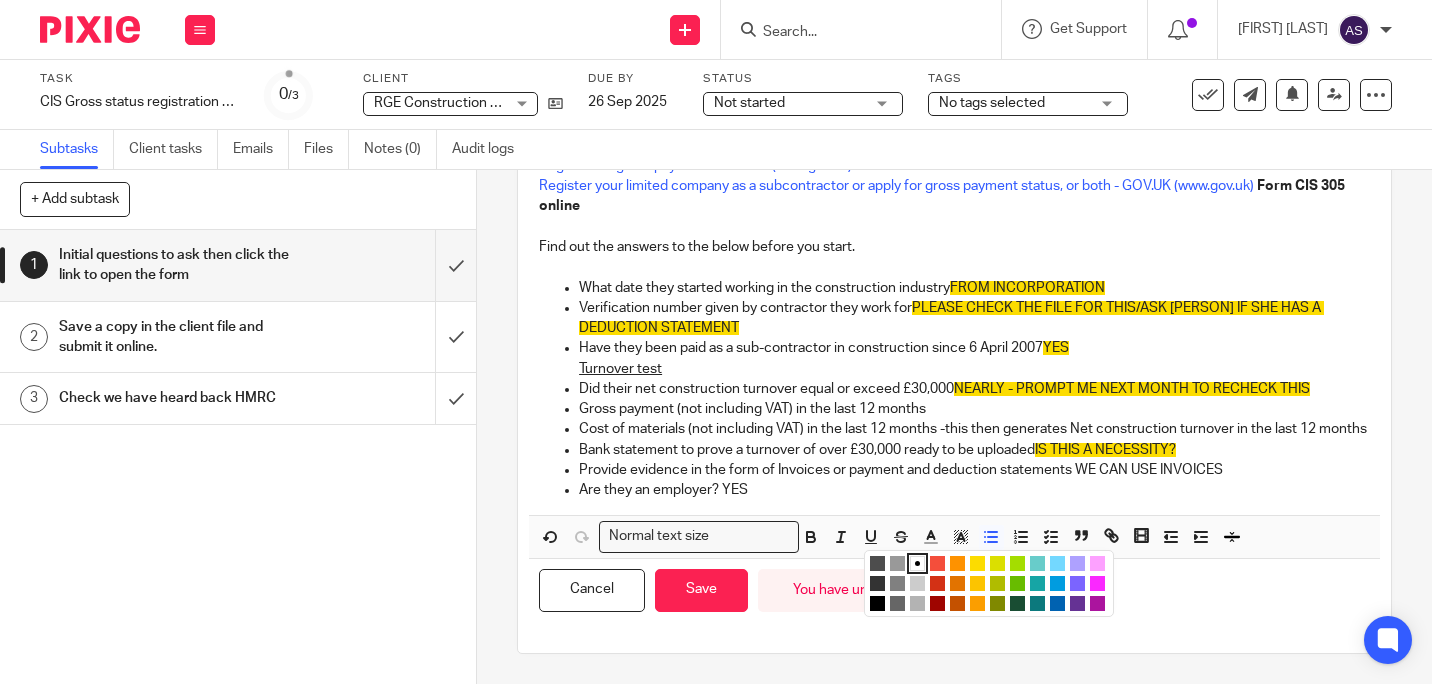 click at bounding box center (991, 586) 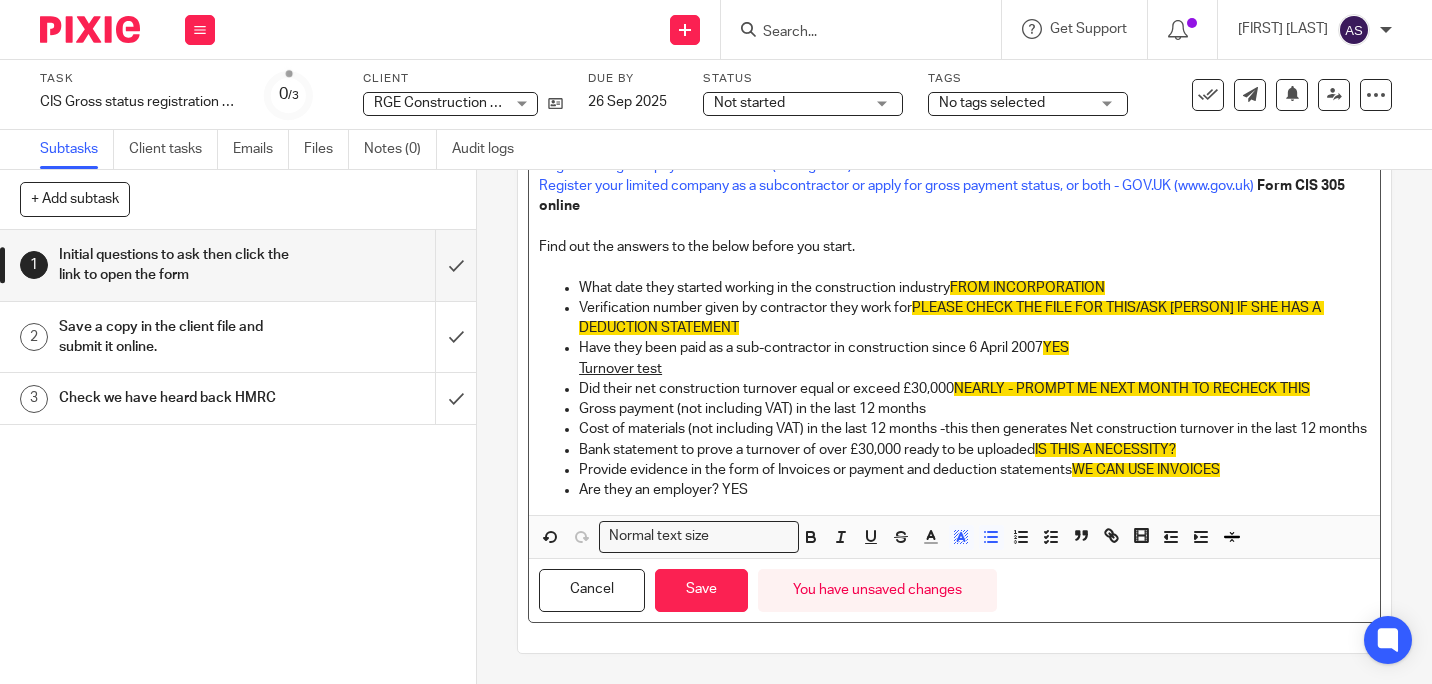 click on "Provide evidence in the form of Invoices or payment and deduction statements  WE CAN USE INVOICES" at bounding box center [974, 470] 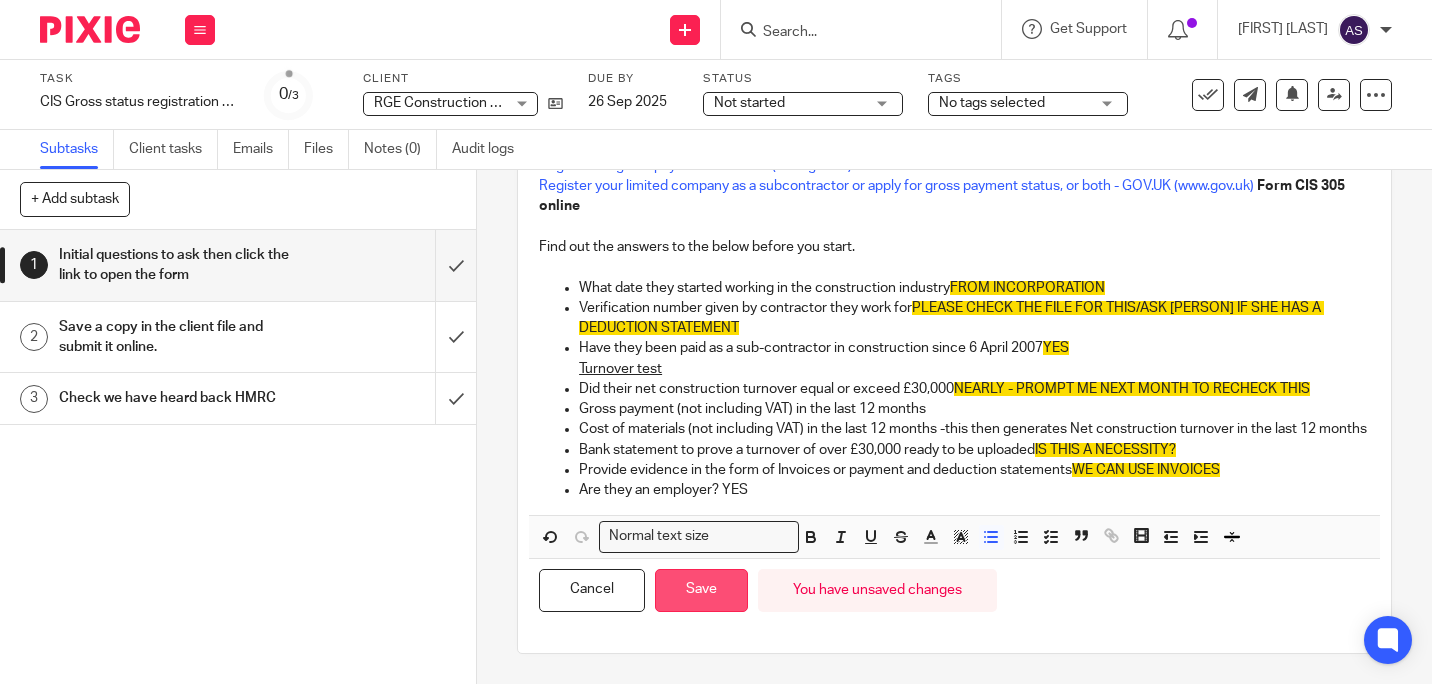 click on "Save" at bounding box center [701, 590] 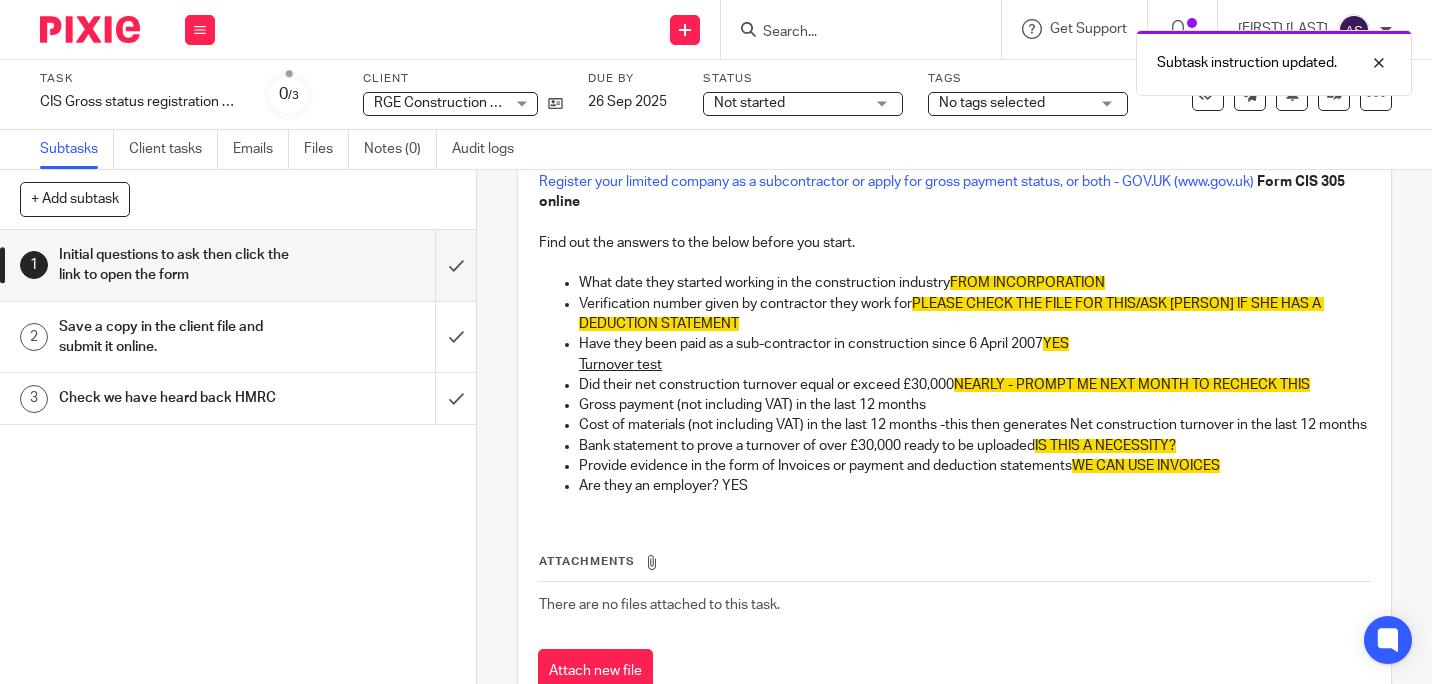 scroll, scrollTop: 212, scrollLeft: 0, axis: vertical 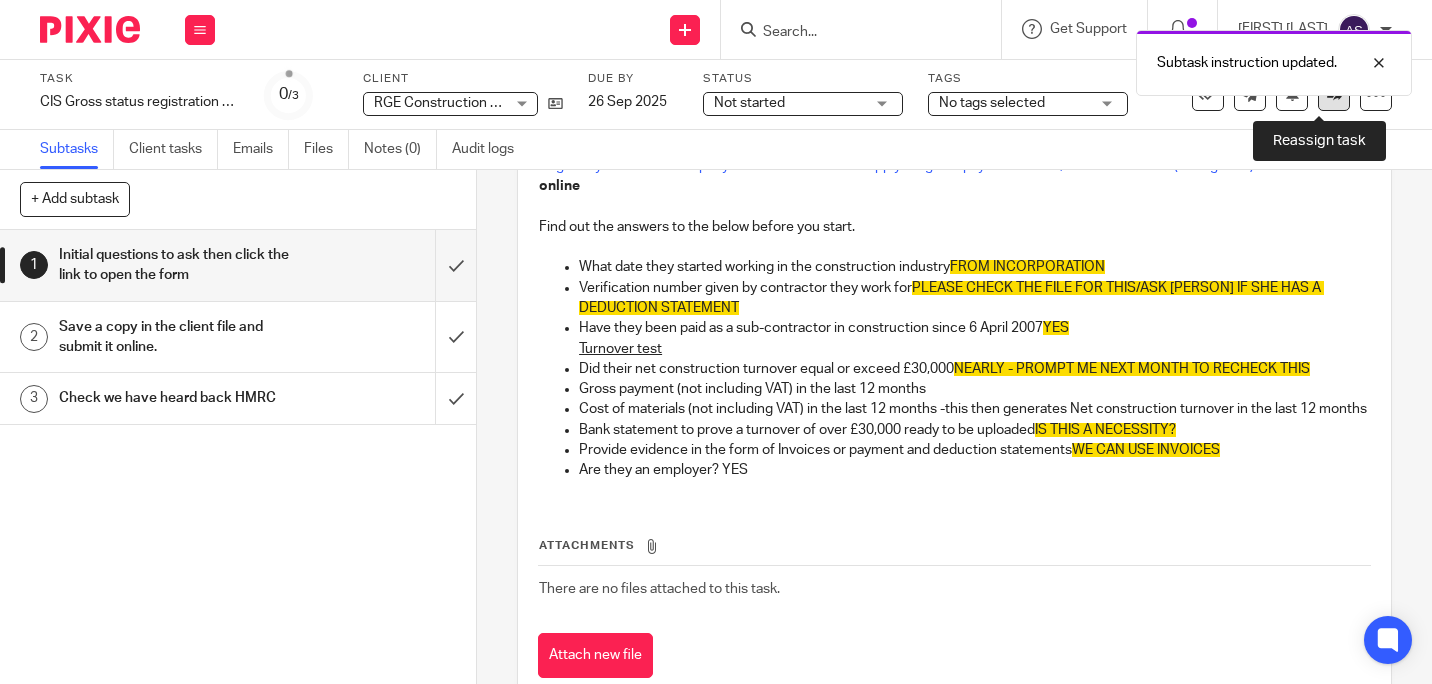 click at bounding box center [1334, 95] 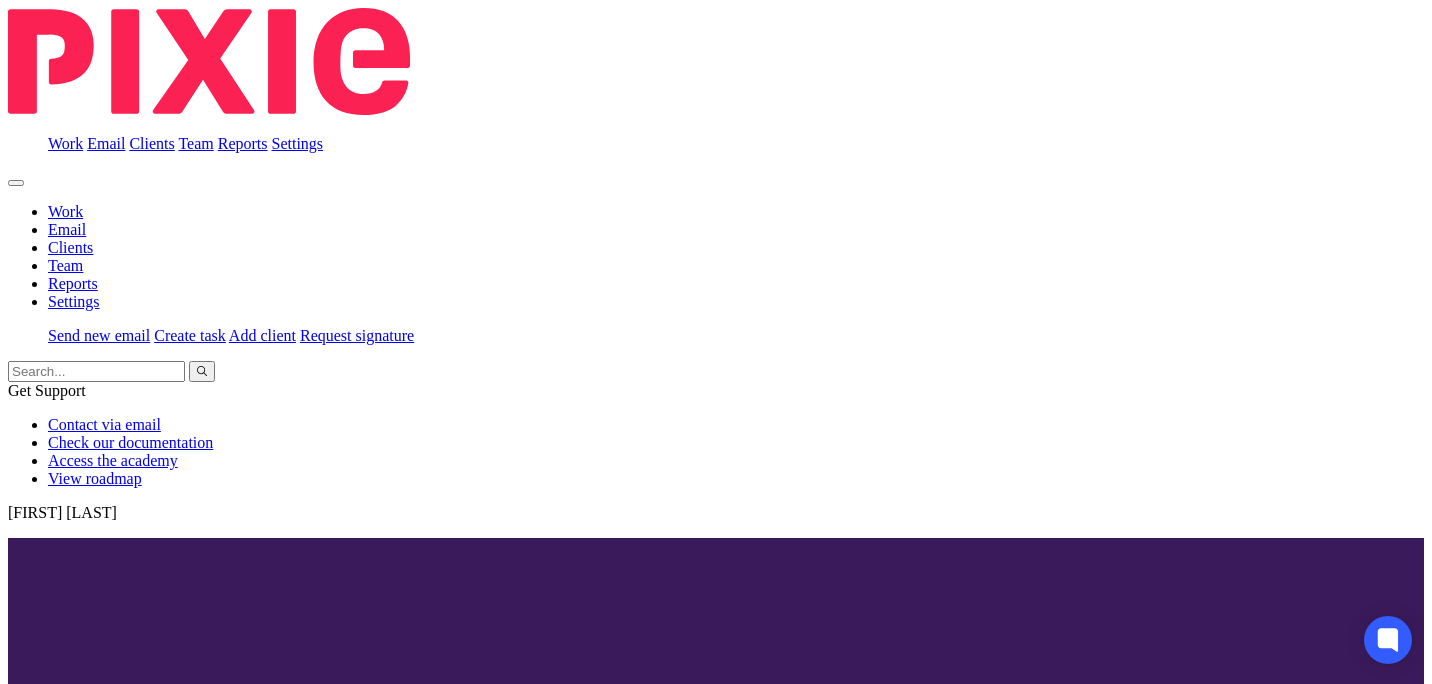 scroll, scrollTop: 0, scrollLeft: 0, axis: both 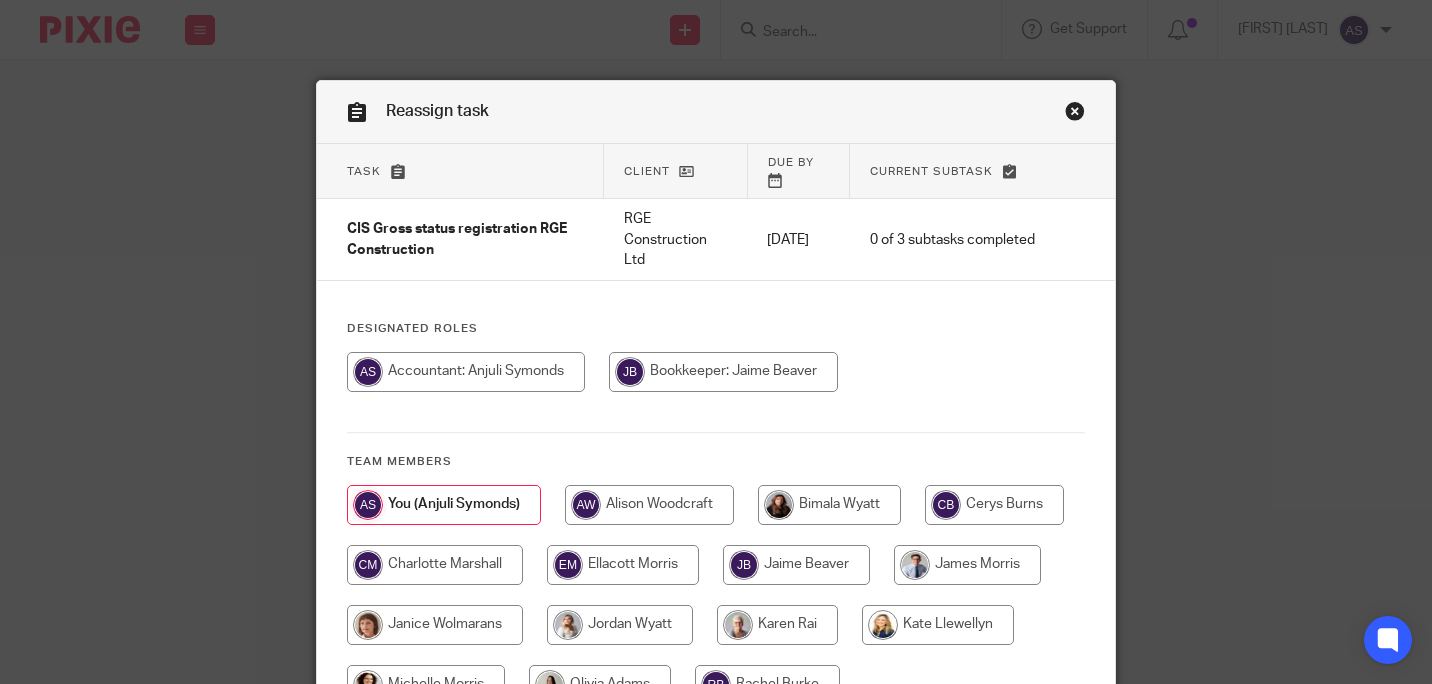 click at bounding box center [777, 625] 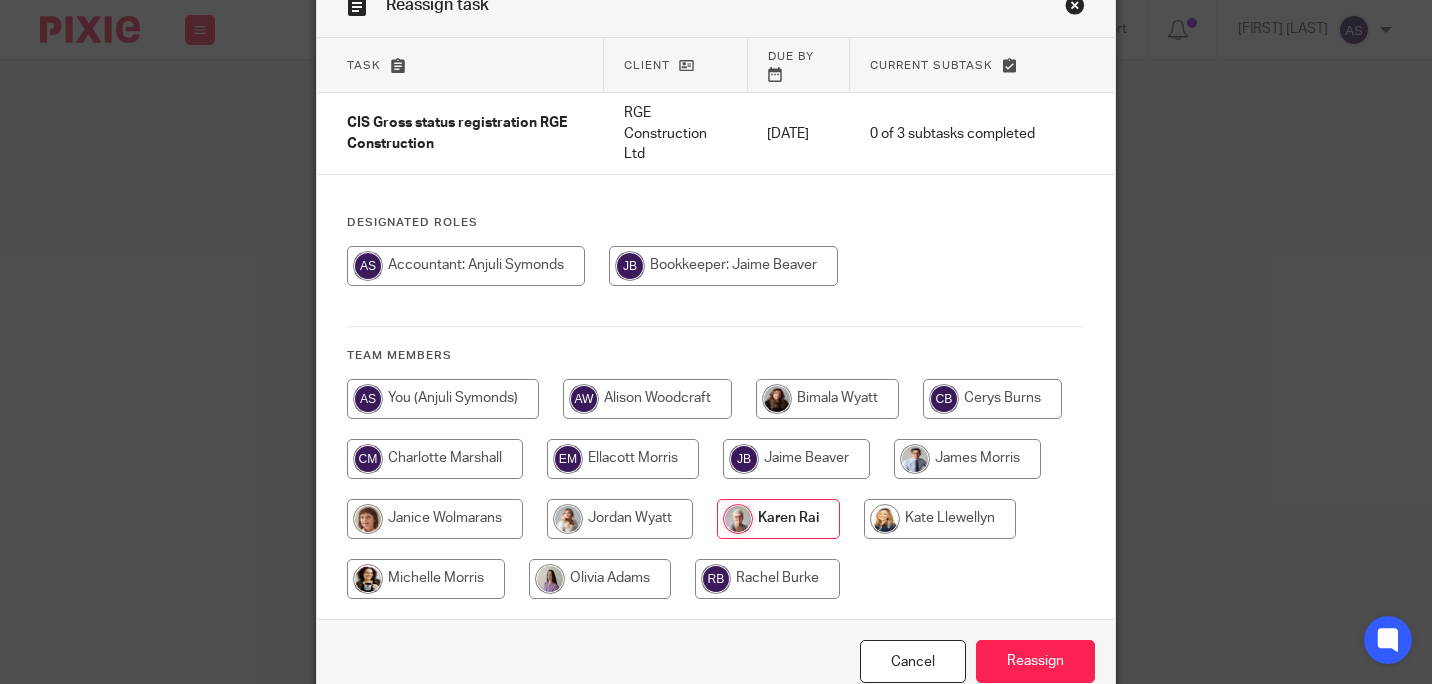 scroll, scrollTop: 191, scrollLeft: 0, axis: vertical 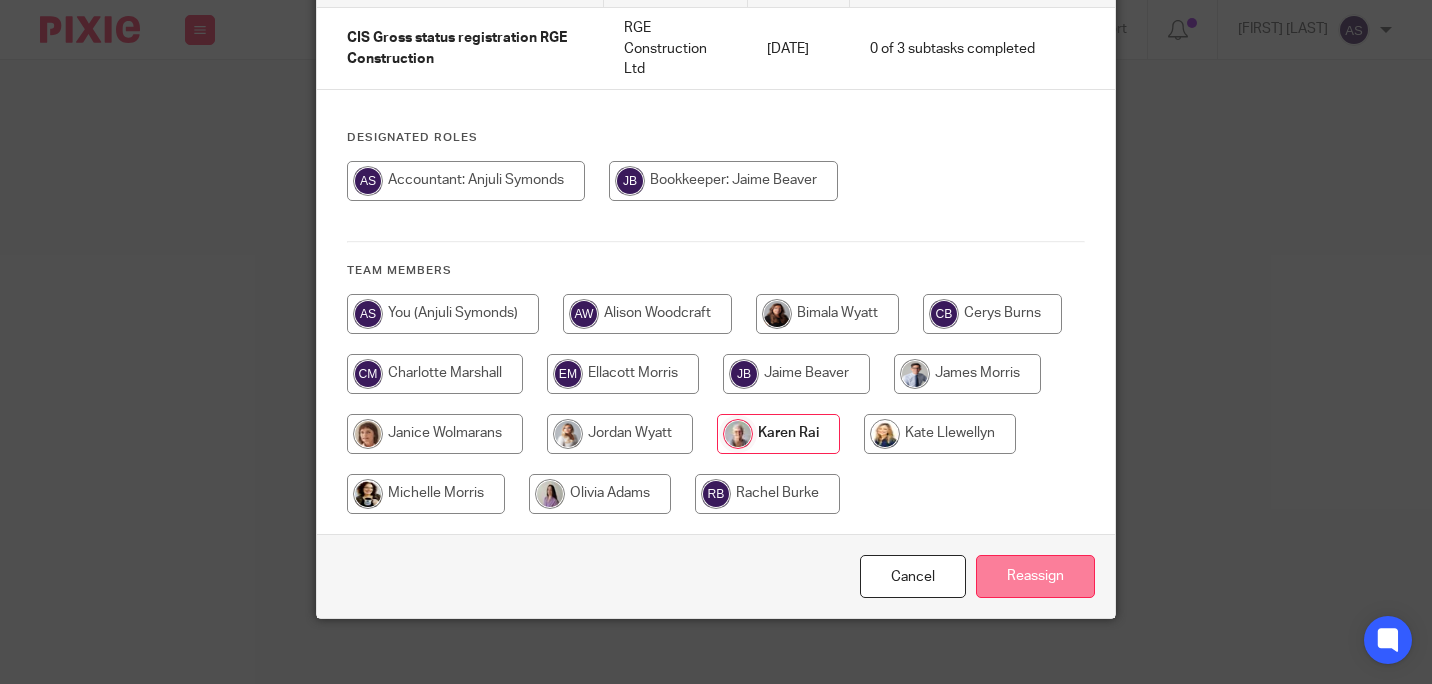 click on "Reassign" at bounding box center [1035, 576] 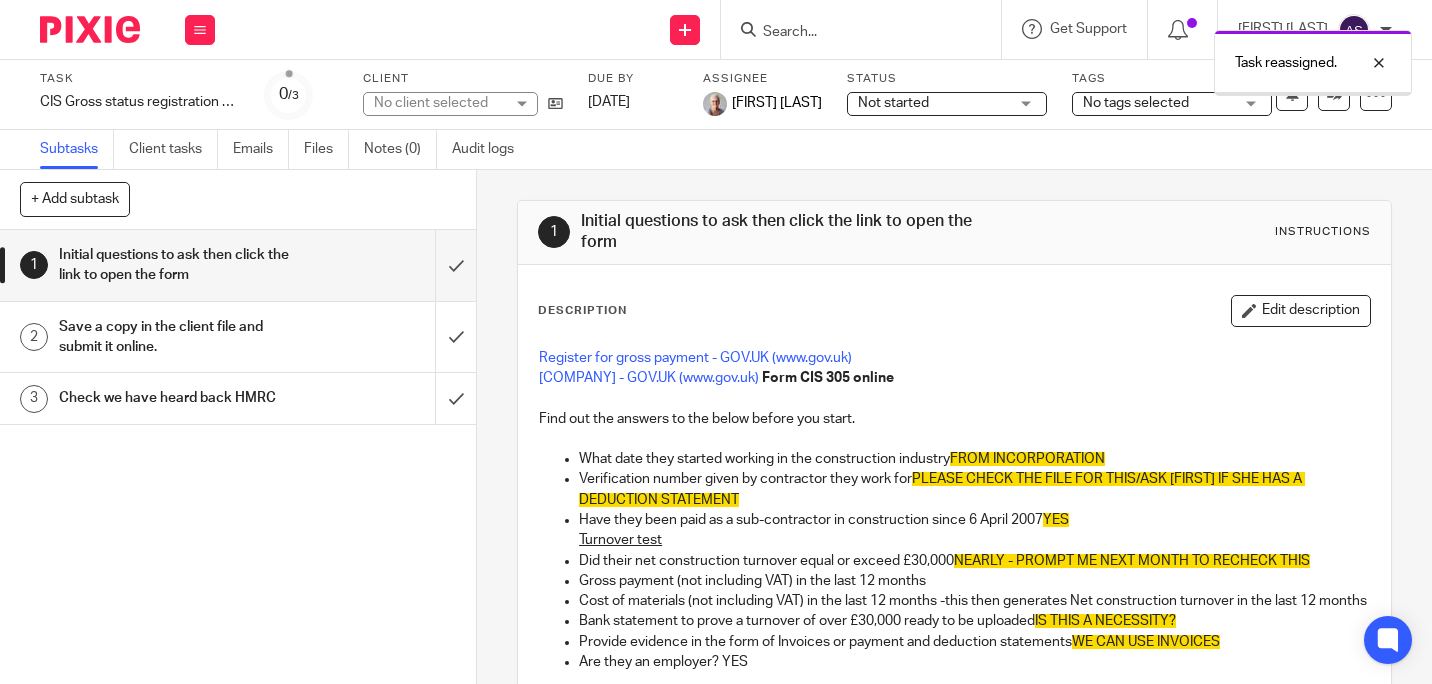 scroll, scrollTop: 0, scrollLeft: 0, axis: both 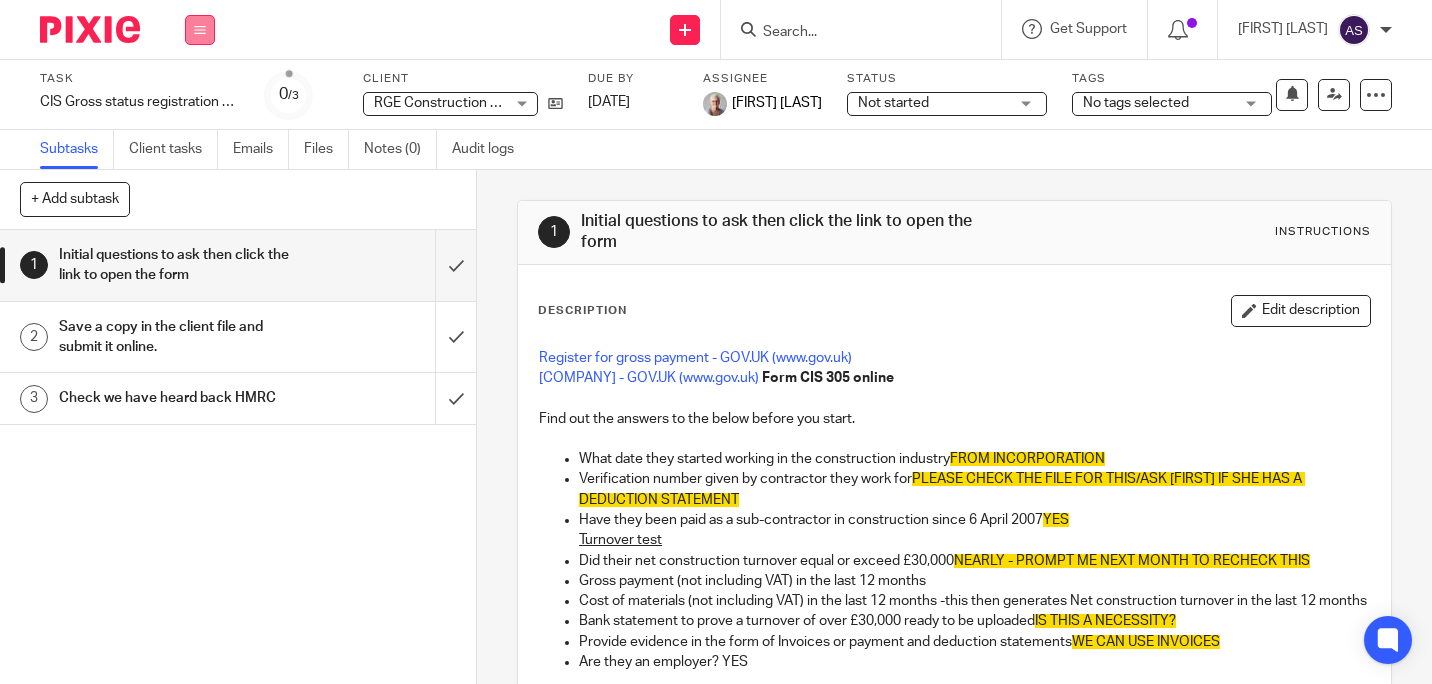 click at bounding box center [200, 30] 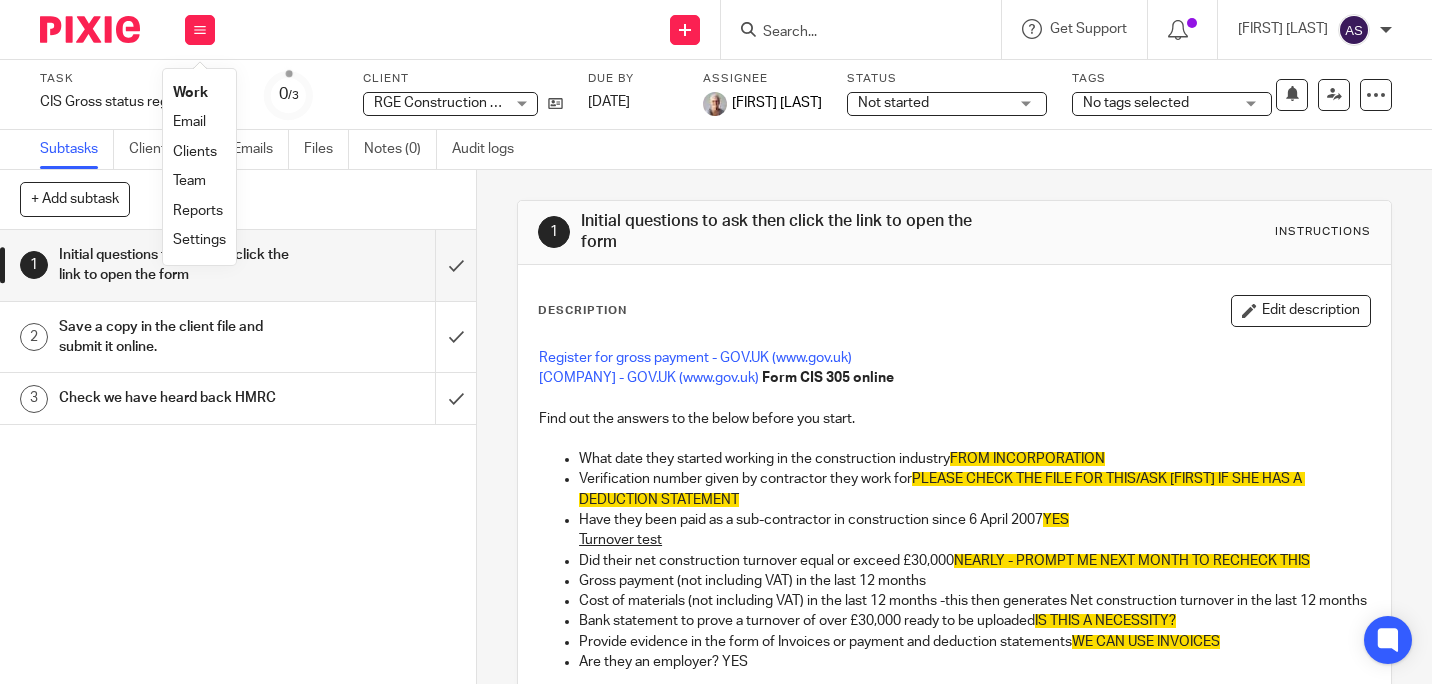click on "Work" at bounding box center [190, 93] 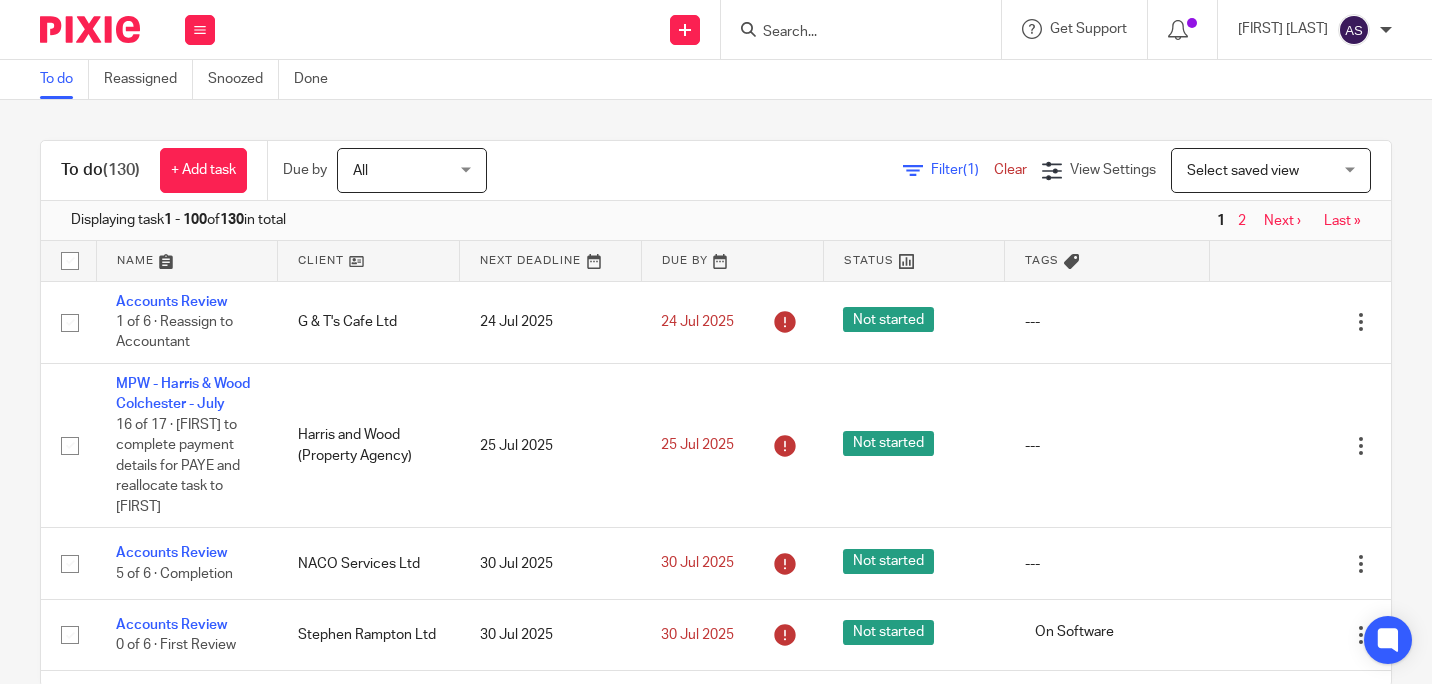 scroll, scrollTop: 0, scrollLeft: 0, axis: both 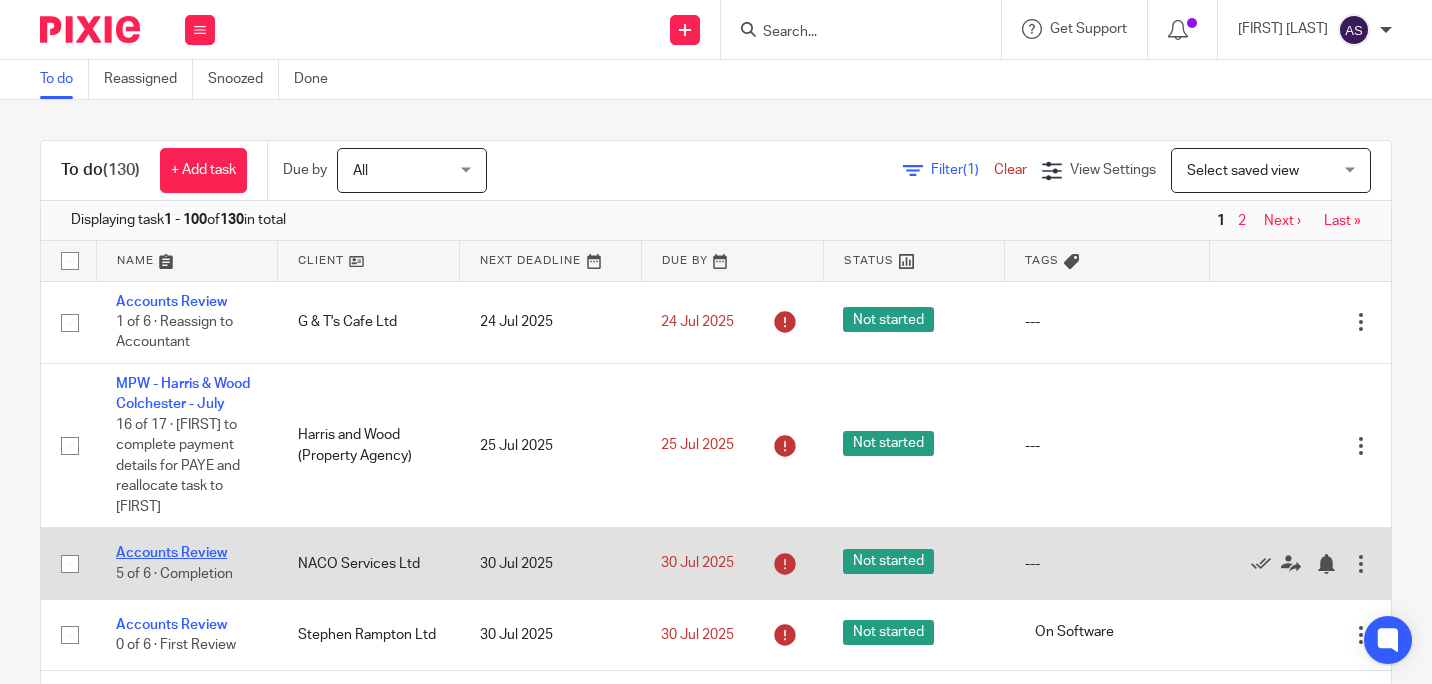 click on "Accounts Review" at bounding box center [171, 553] 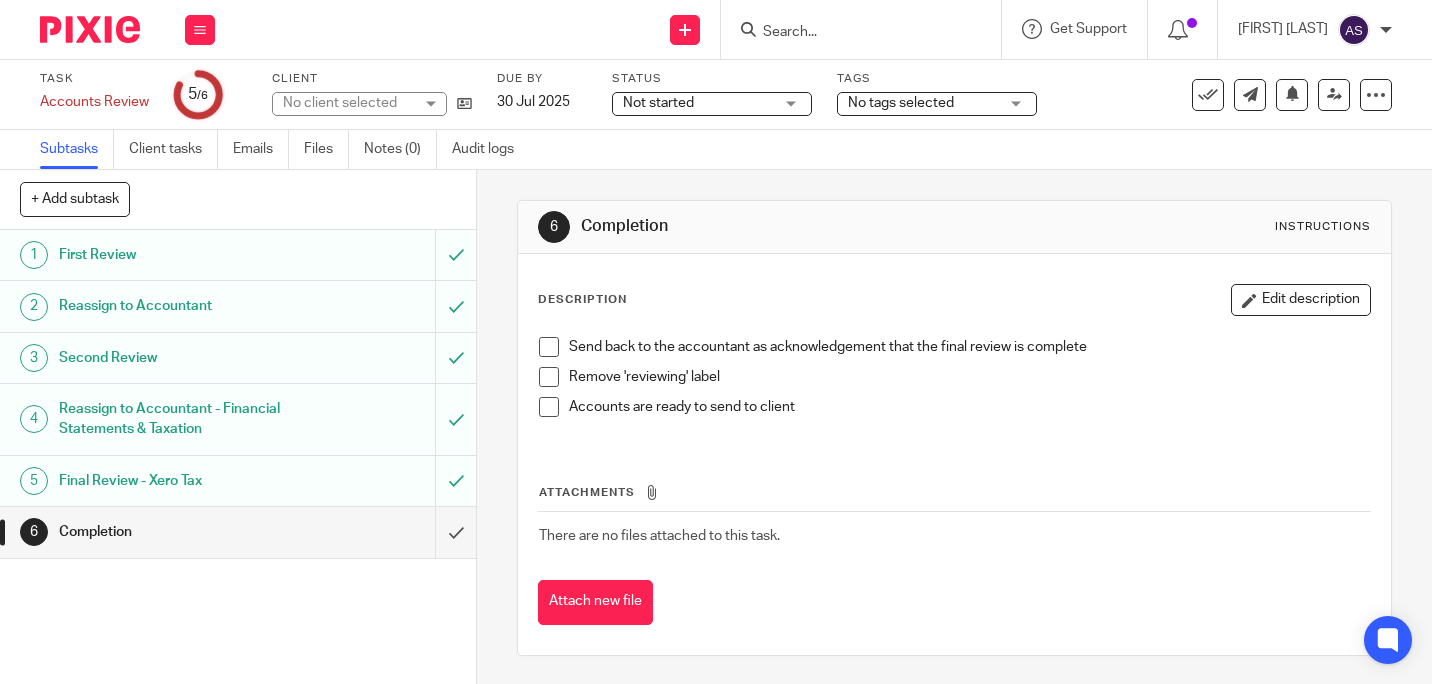 scroll, scrollTop: 0, scrollLeft: 0, axis: both 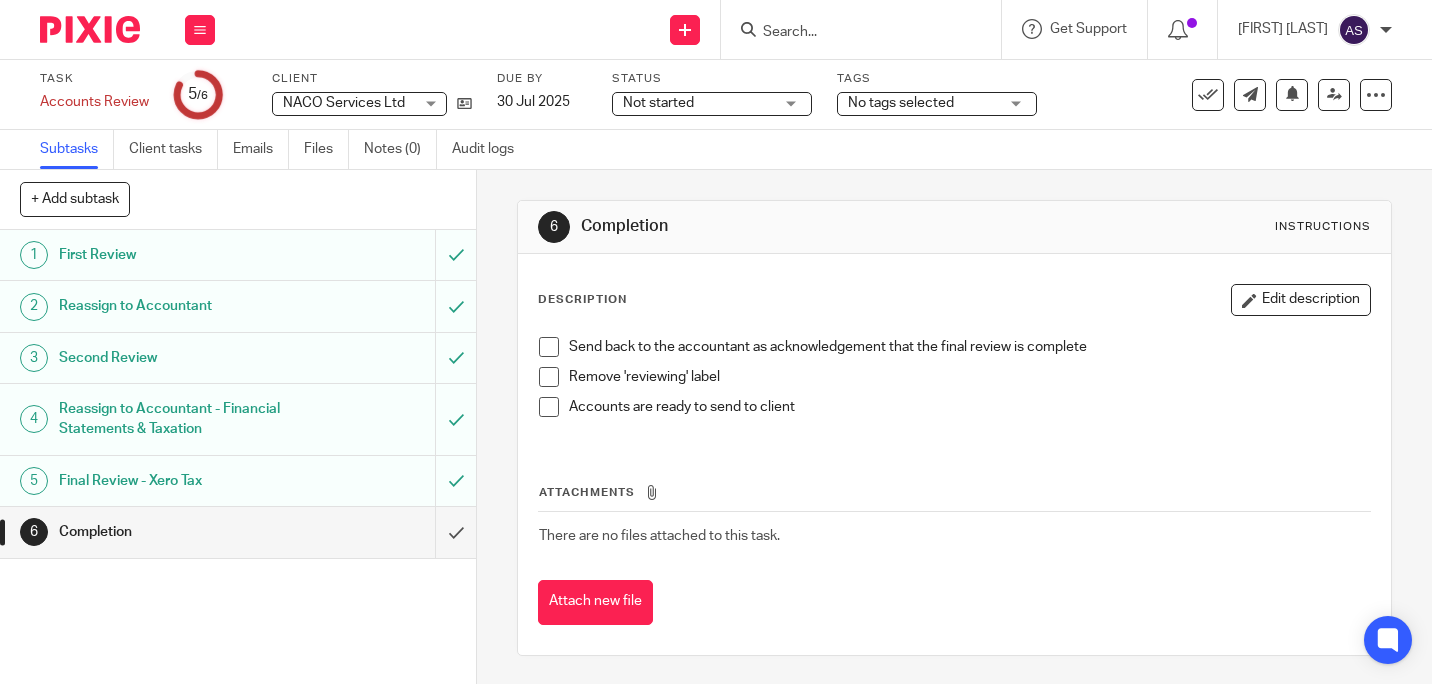 click at bounding box center [549, 347] 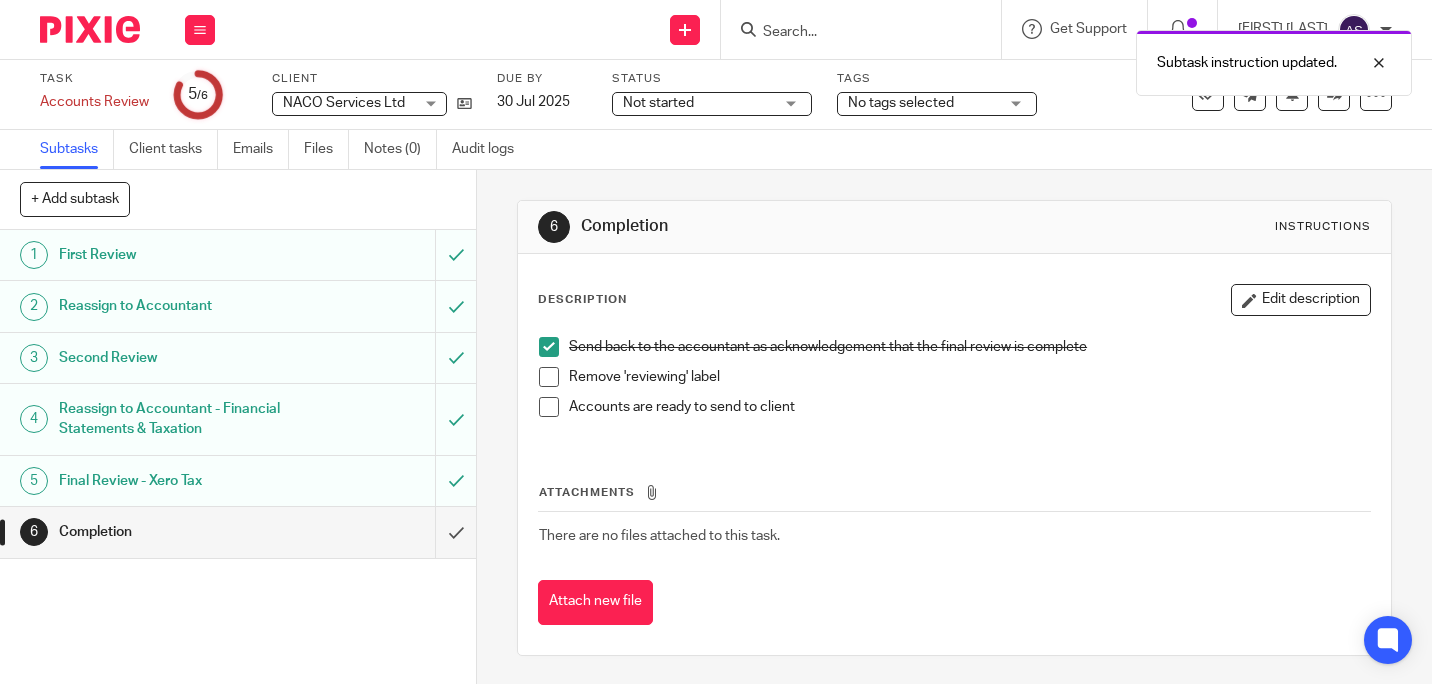 click at bounding box center [549, 377] 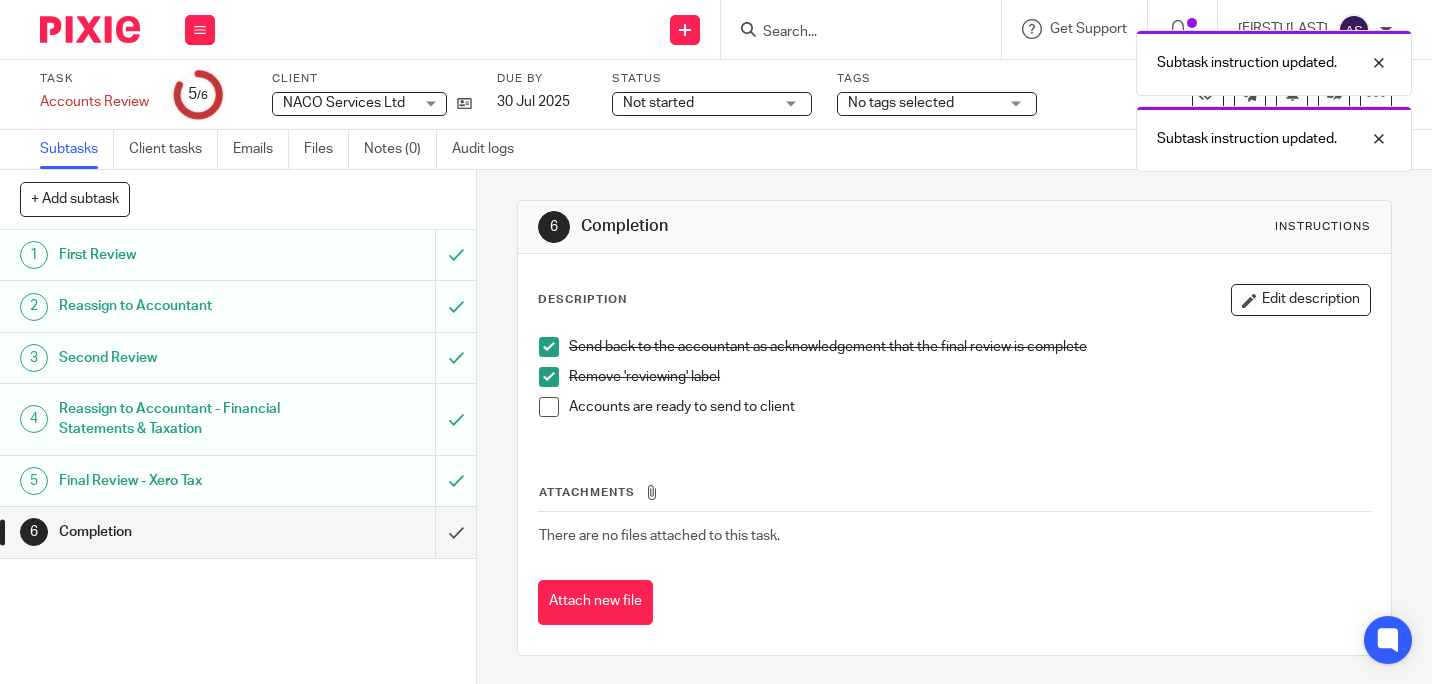 click at bounding box center (549, 407) 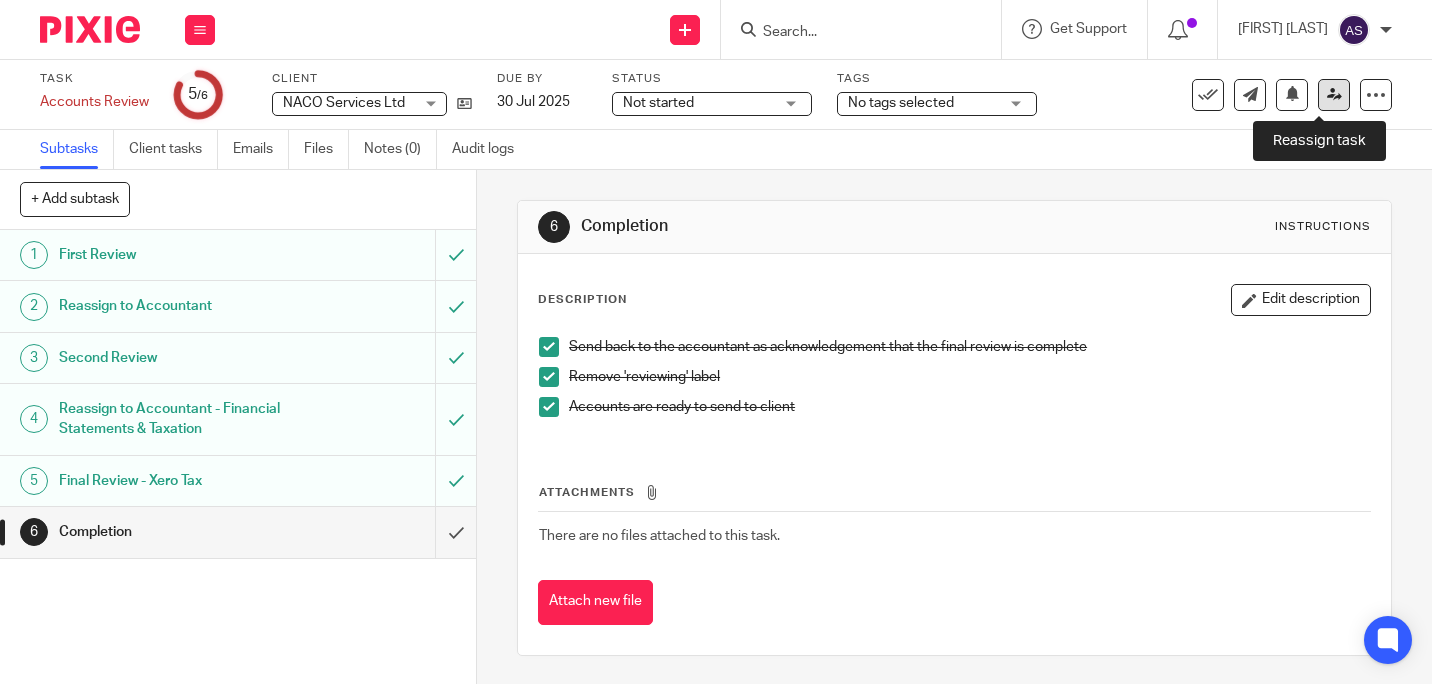 click at bounding box center (1334, 94) 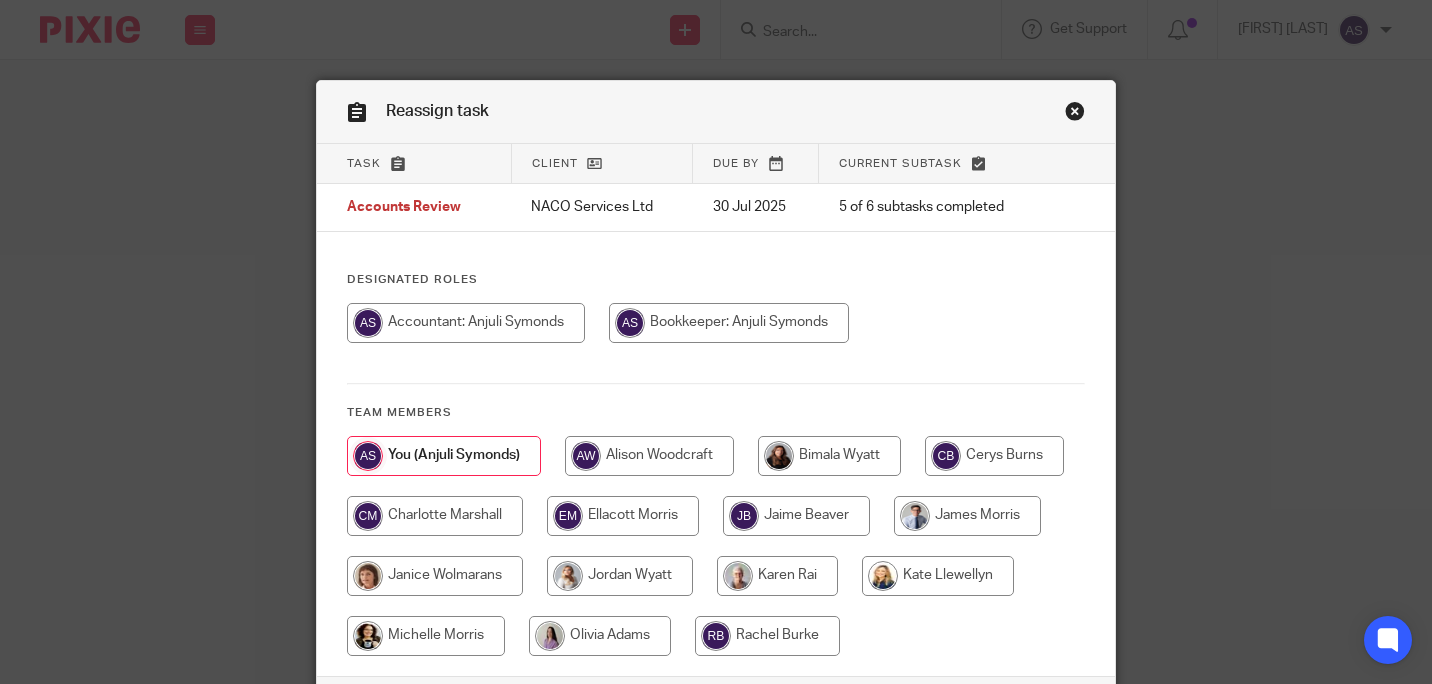 scroll, scrollTop: 0, scrollLeft: 0, axis: both 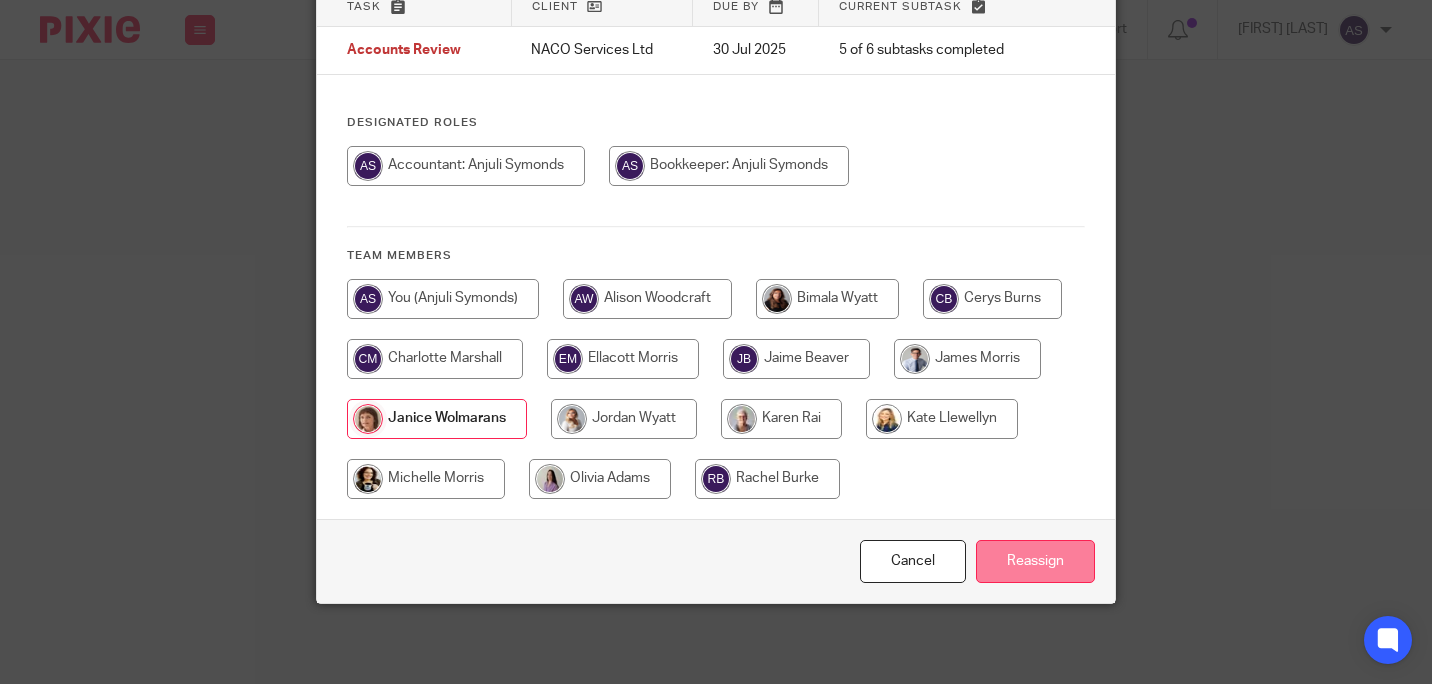 click on "Reassign" at bounding box center (1035, 561) 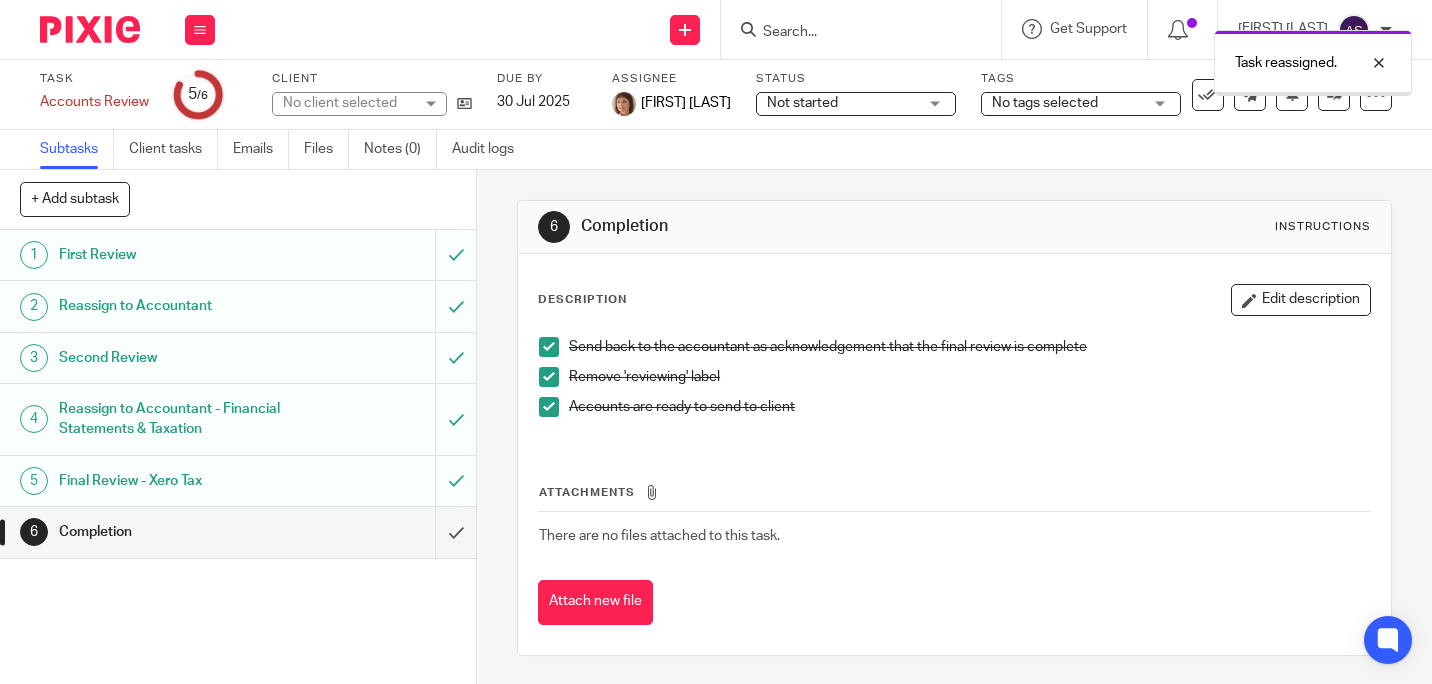 scroll, scrollTop: 0, scrollLeft: 0, axis: both 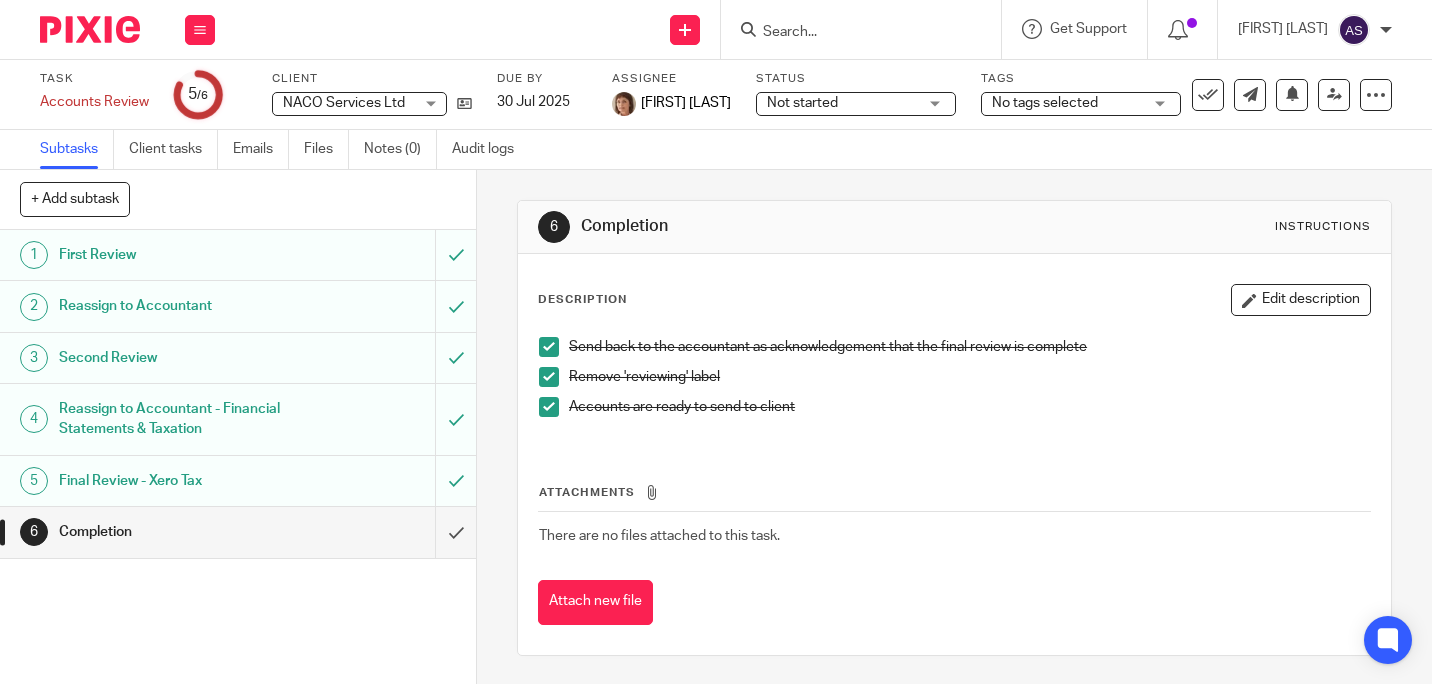 click on "Work
Email
Clients
Team
Reports
Settings" at bounding box center [200, 29] 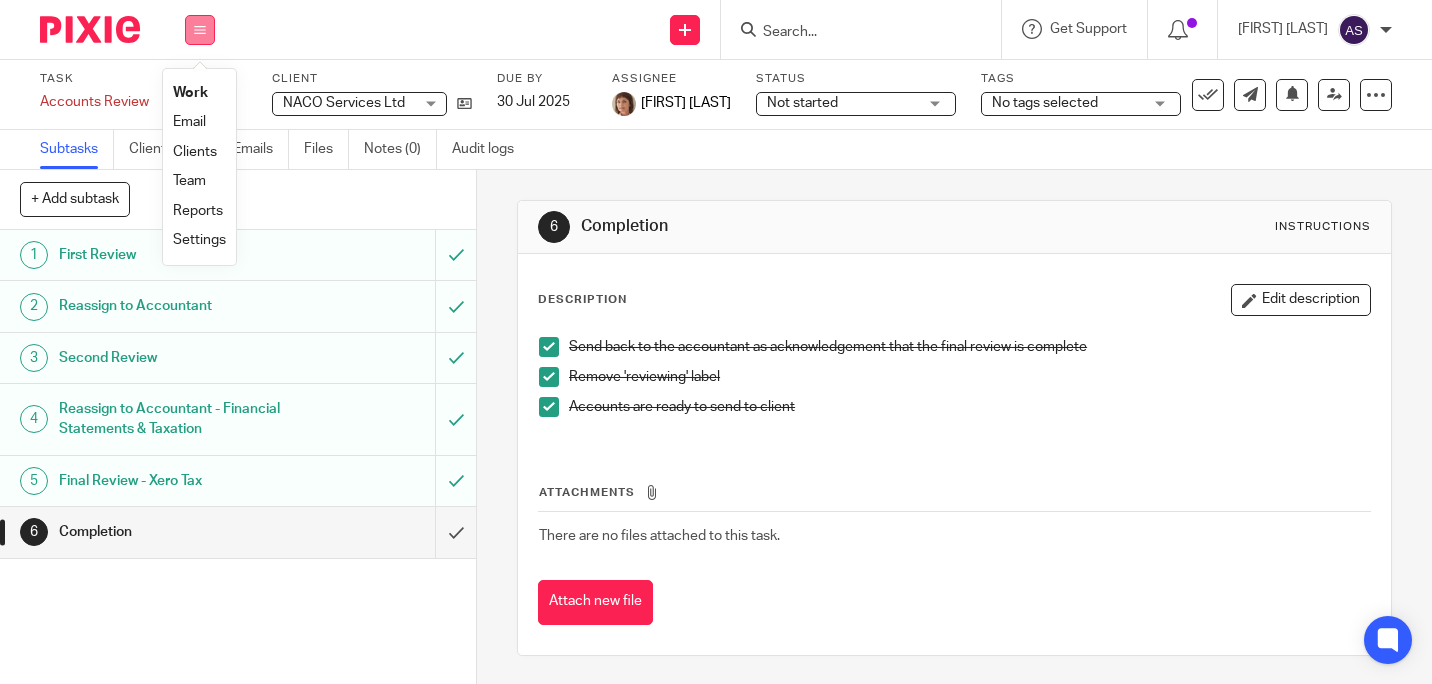 click at bounding box center [200, 30] 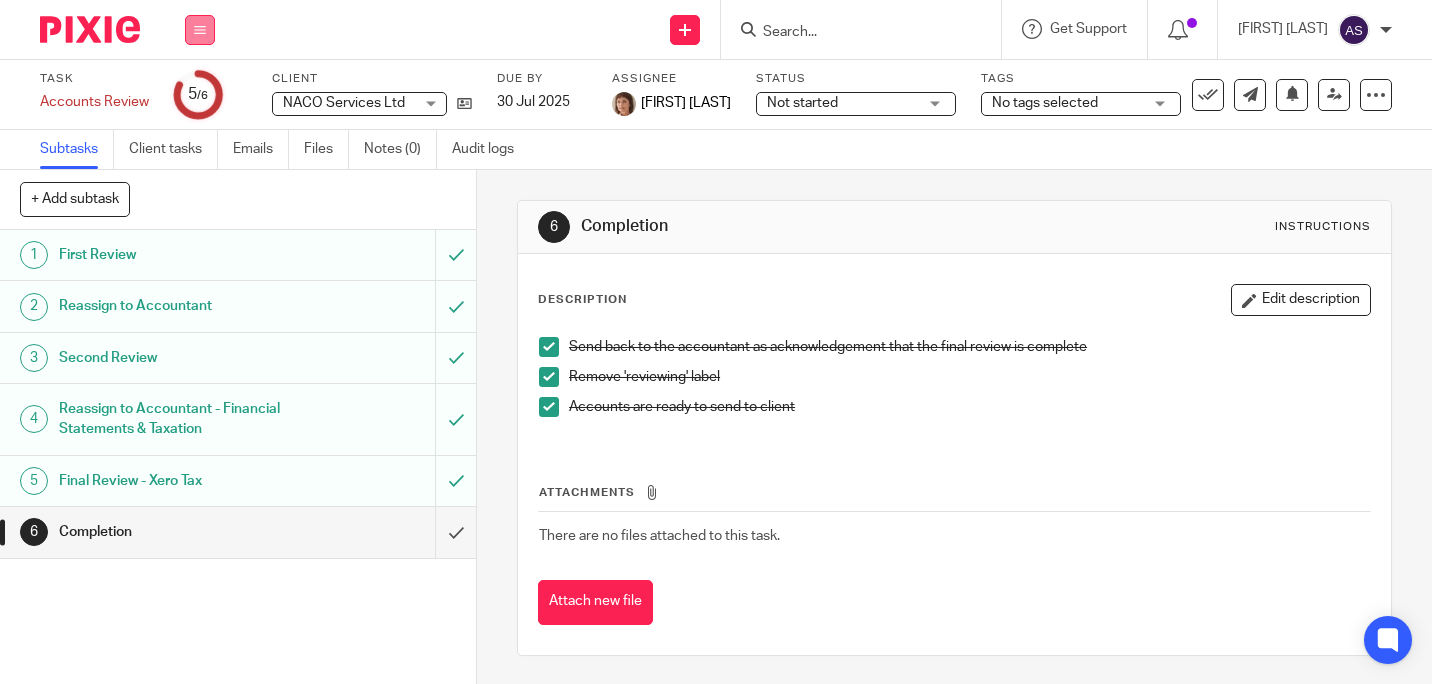 click at bounding box center [200, 30] 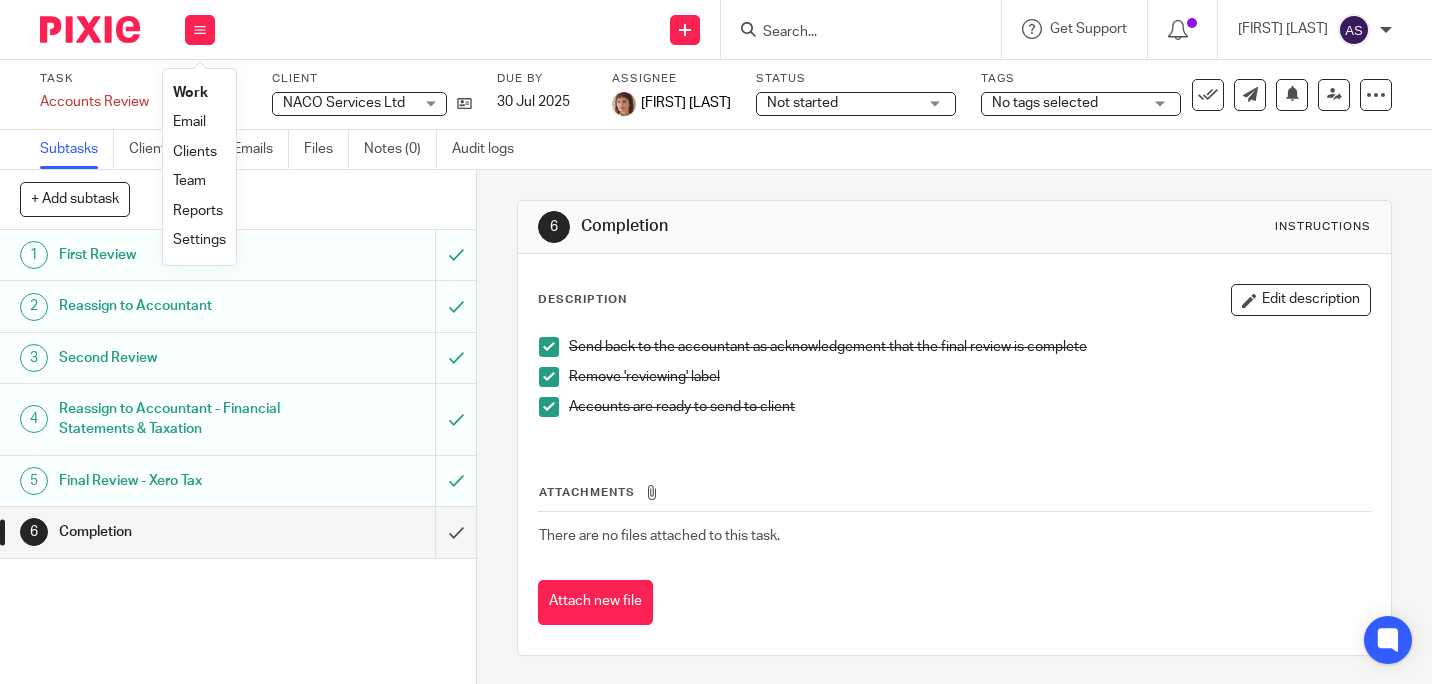 click on "Work" at bounding box center [190, 93] 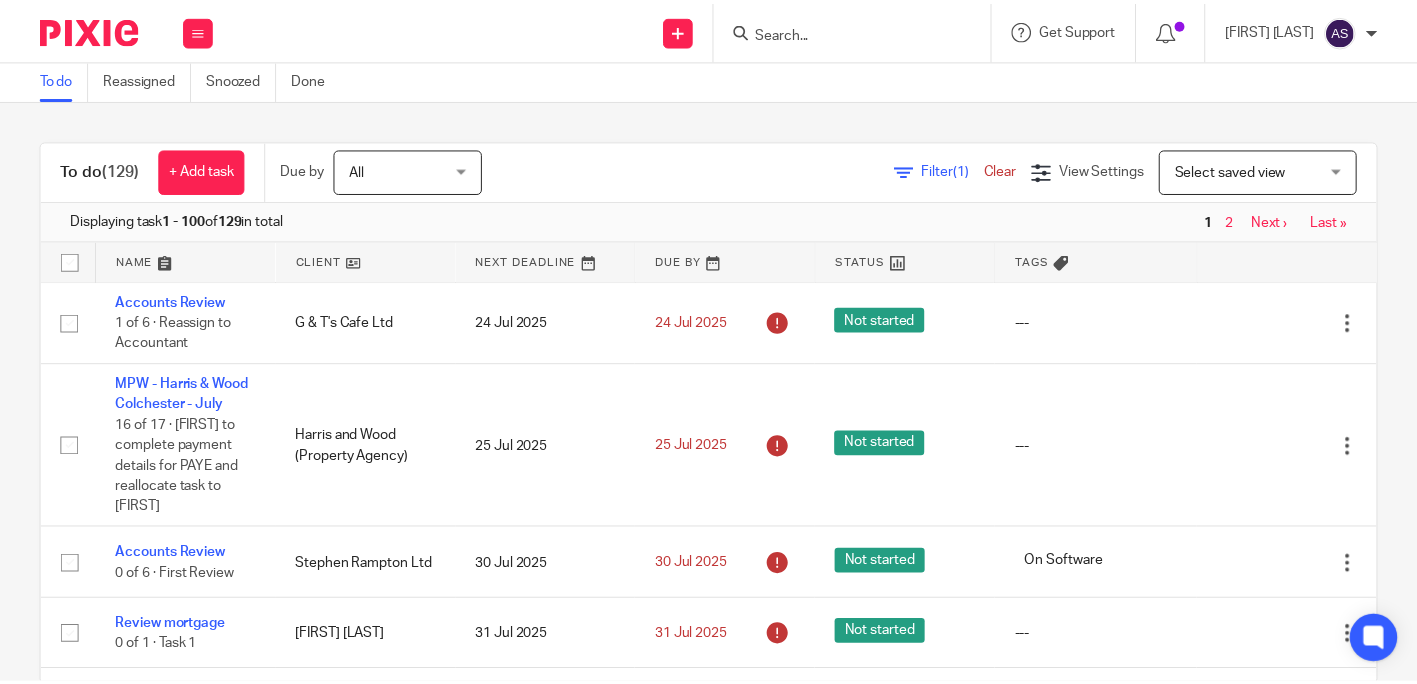 scroll, scrollTop: 0, scrollLeft: 0, axis: both 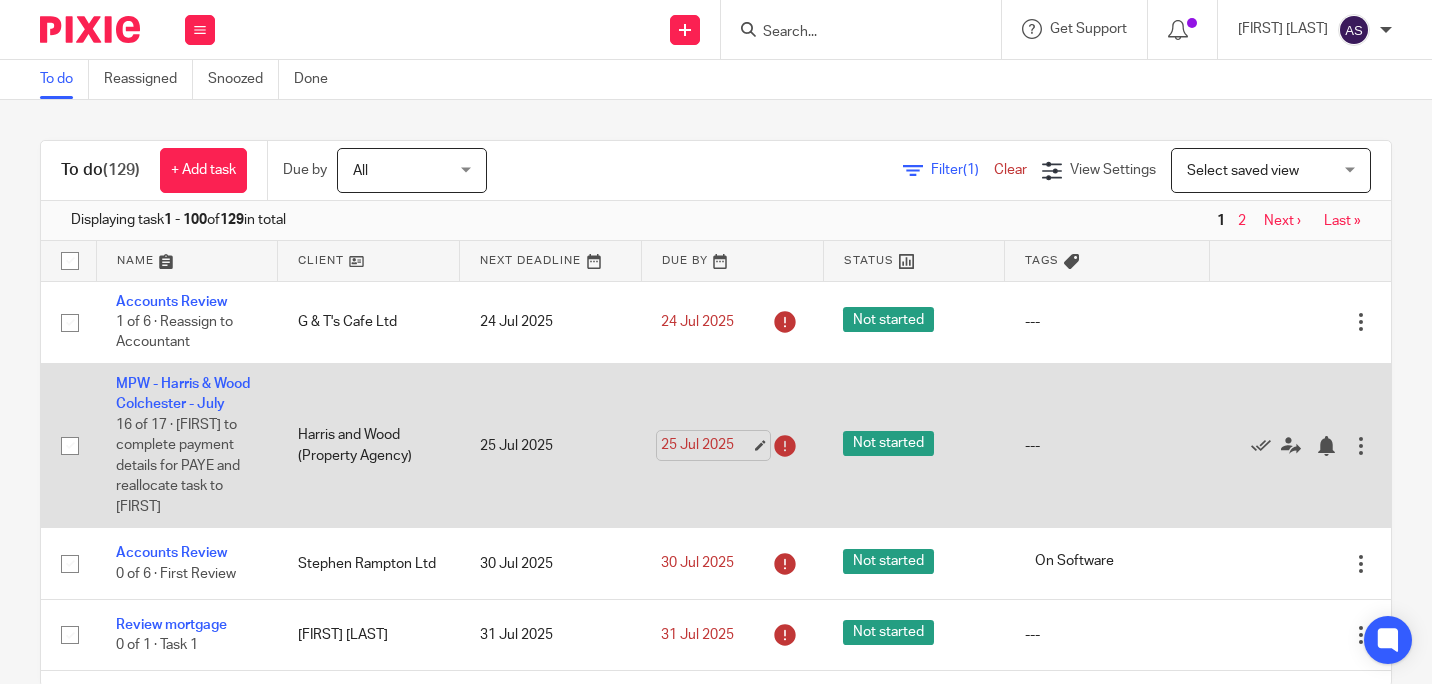 click on "25 Jul 2025" 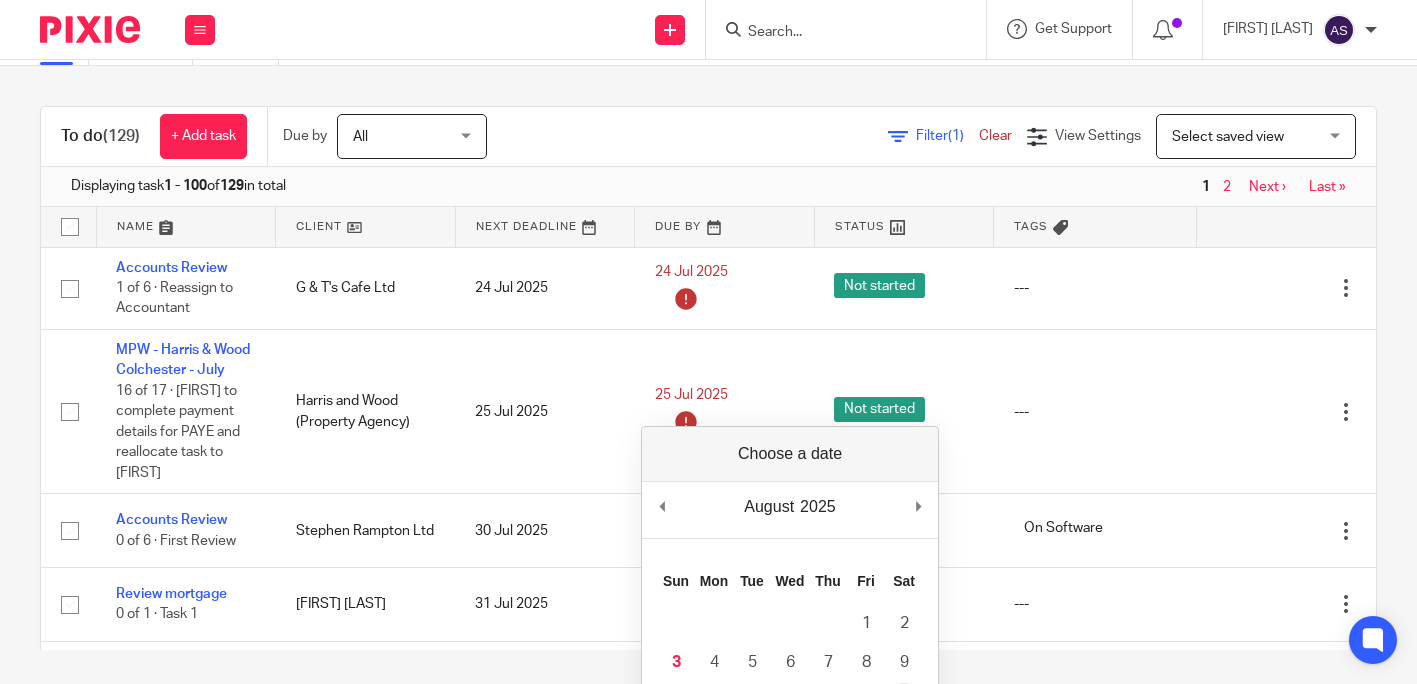 scroll, scrollTop: 200, scrollLeft: 0, axis: vertical 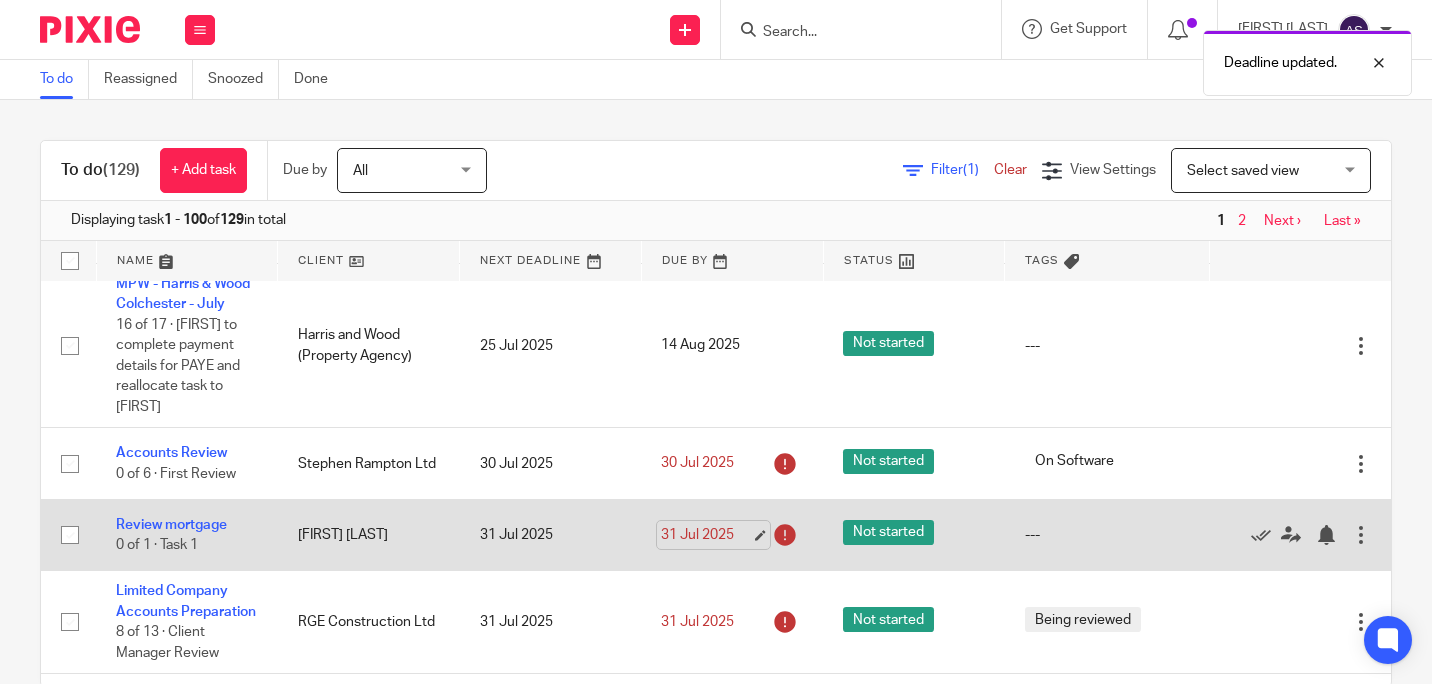 click on "31 Jul 2025" 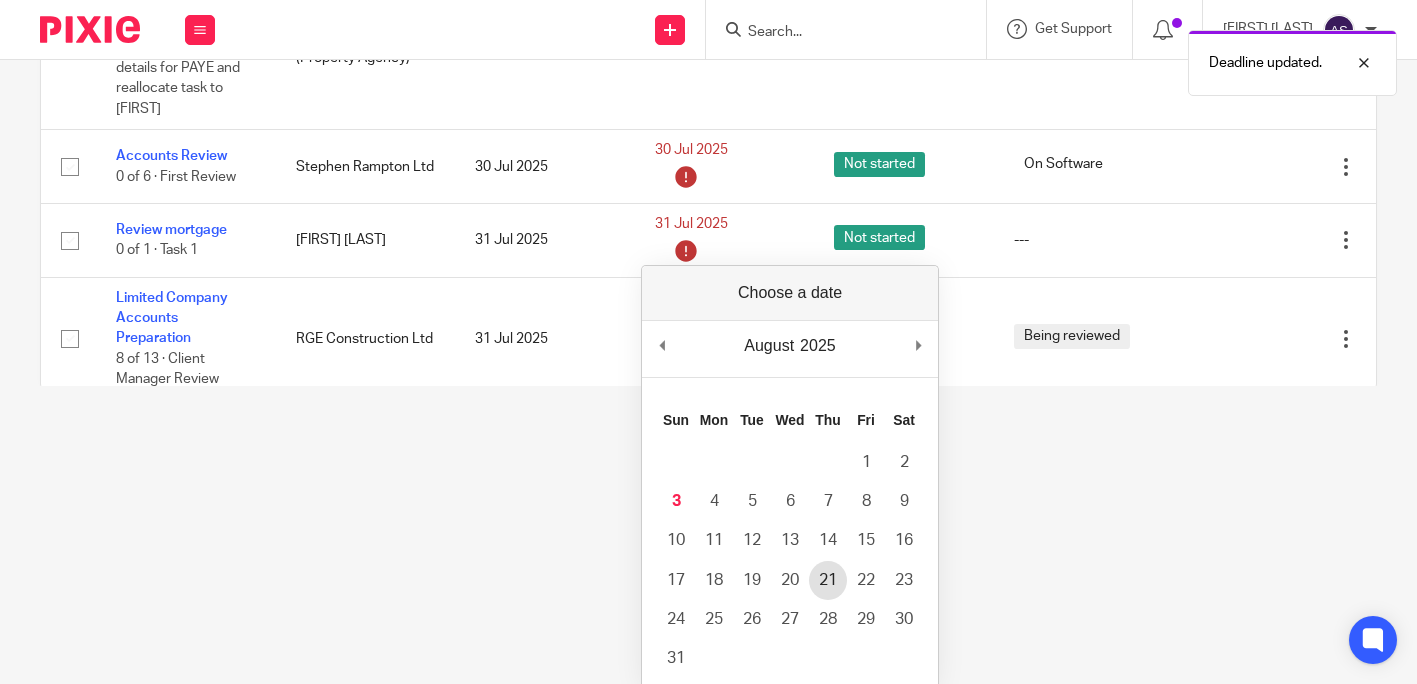 scroll, scrollTop: 300, scrollLeft: 0, axis: vertical 